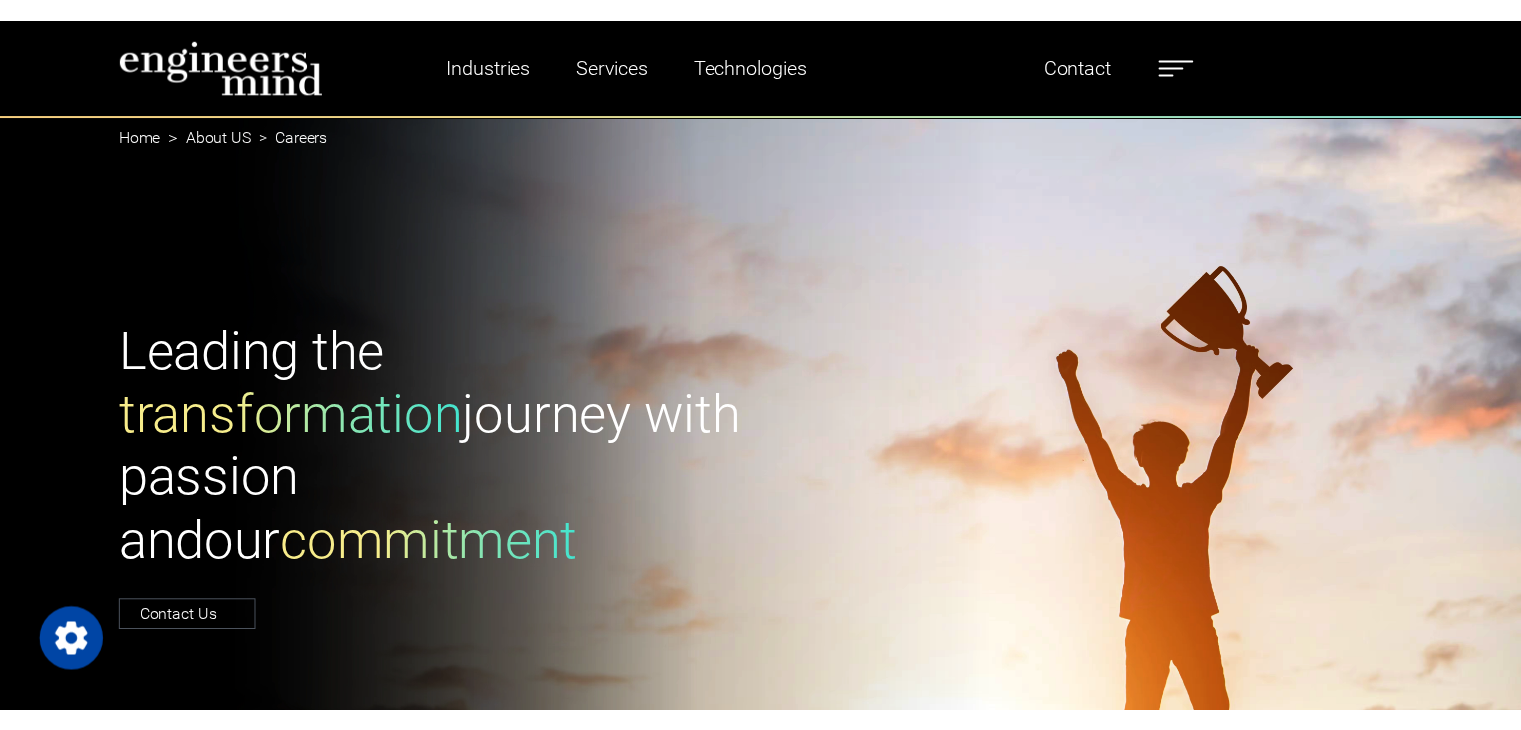 scroll, scrollTop: 0, scrollLeft: 0, axis: both 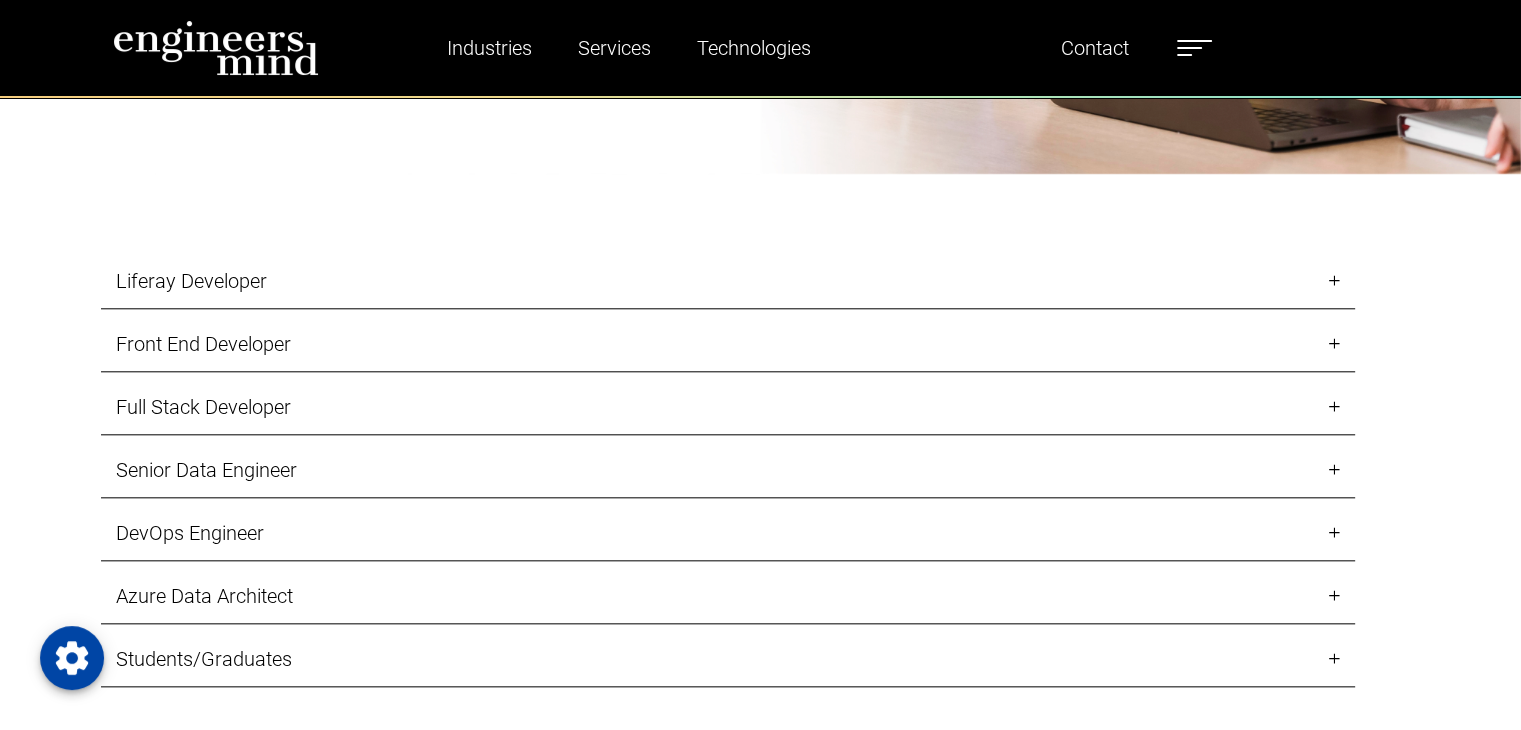 click on "Front End Developer" at bounding box center [728, 344] 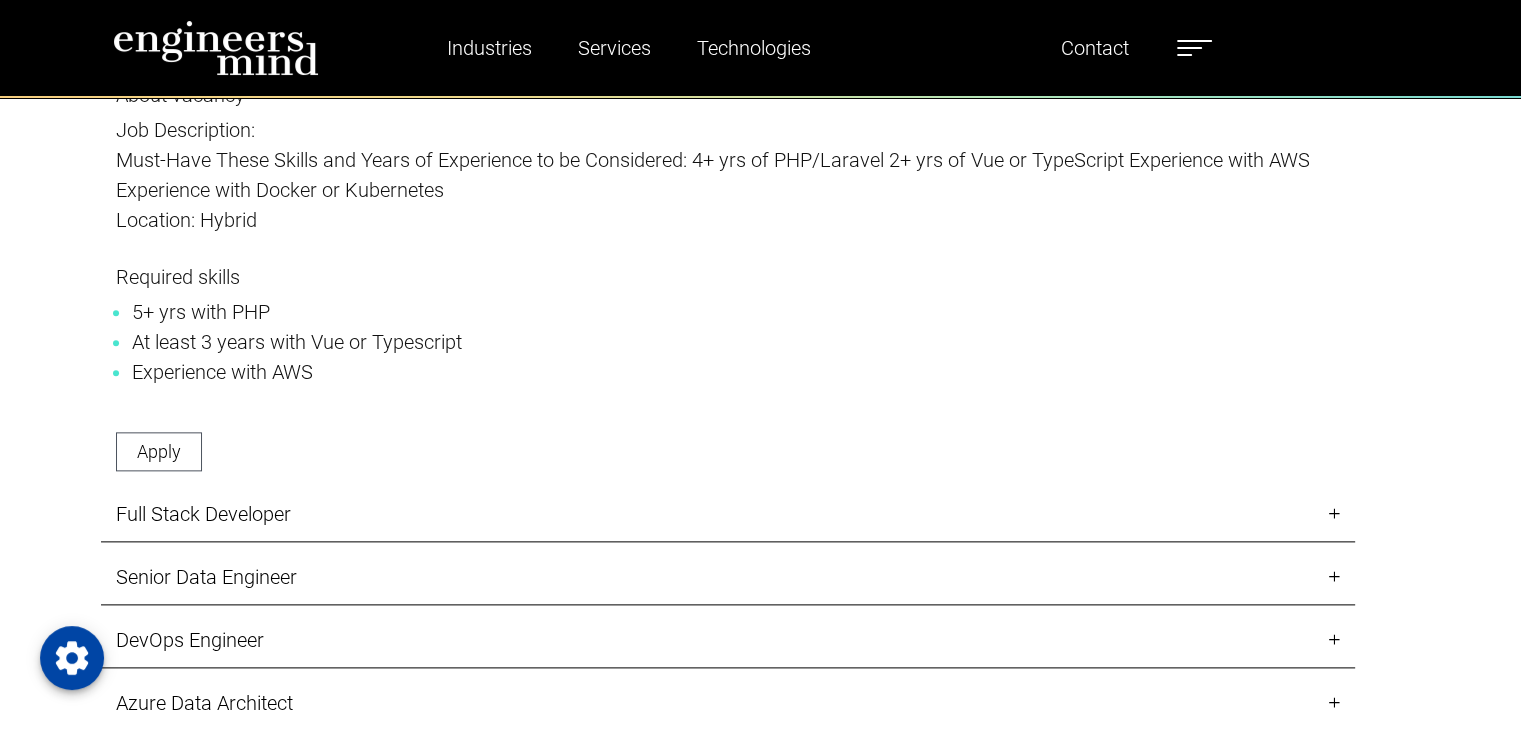 scroll, scrollTop: 2400, scrollLeft: 0, axis: vertical 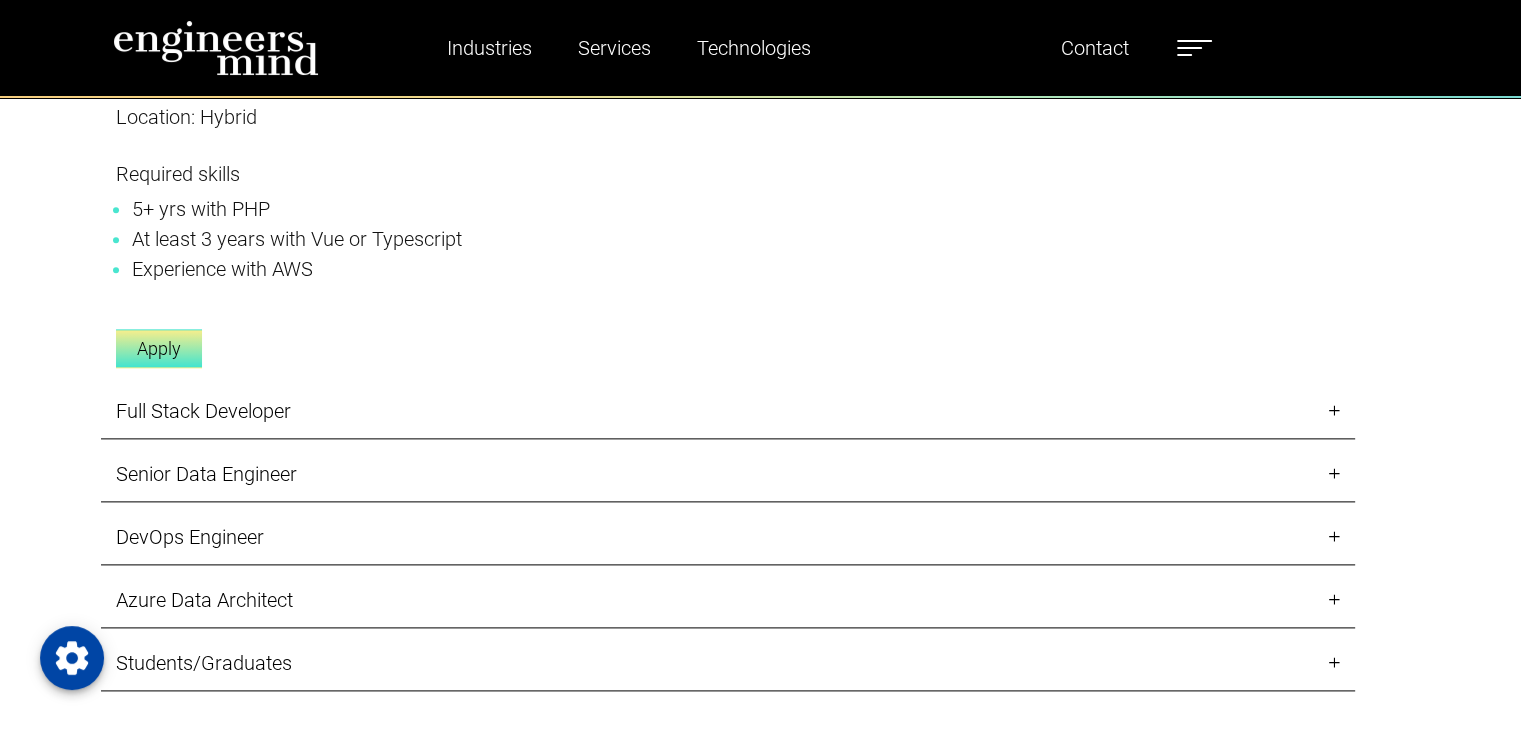 click on "Apply" at bounding box center [159, 348] 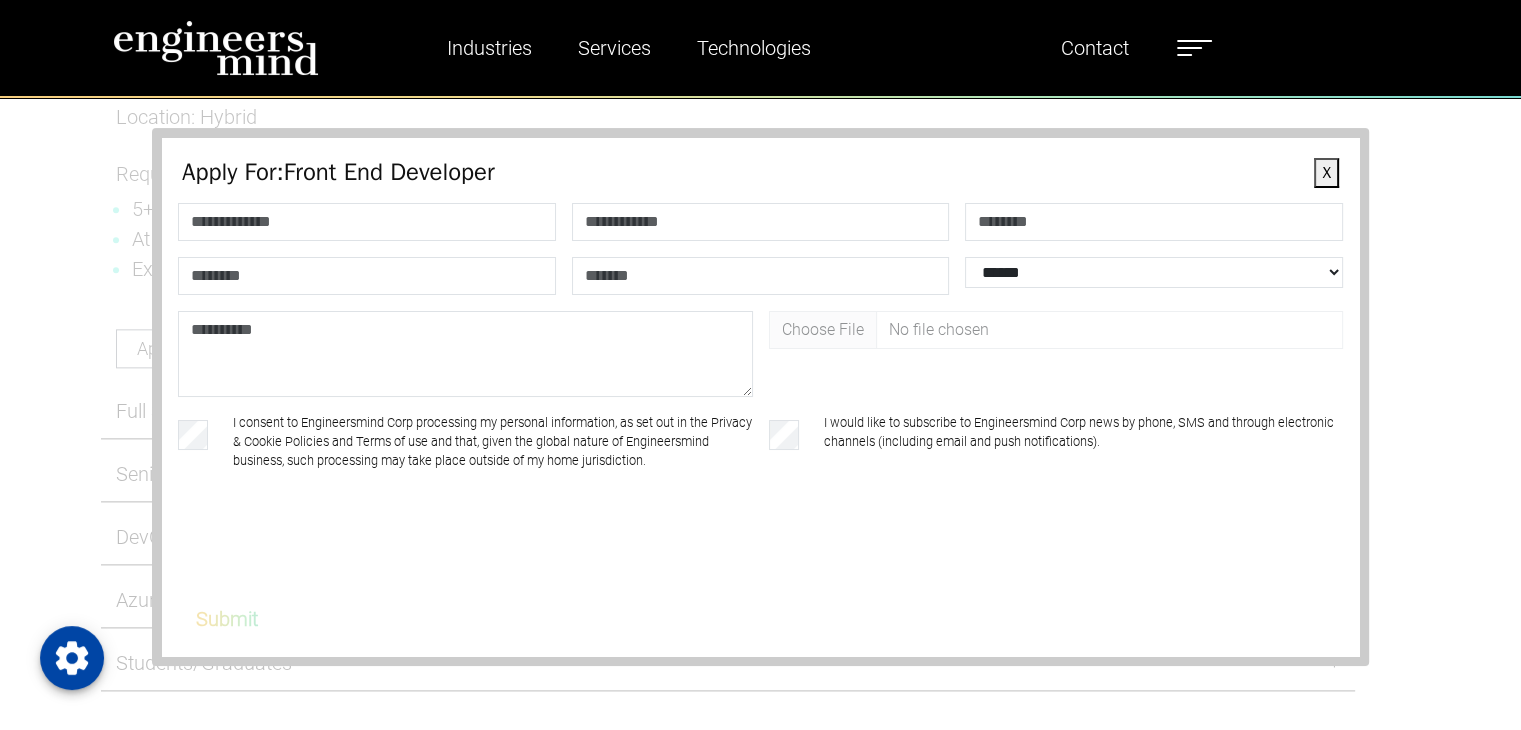click at bounding box center [367, 276] 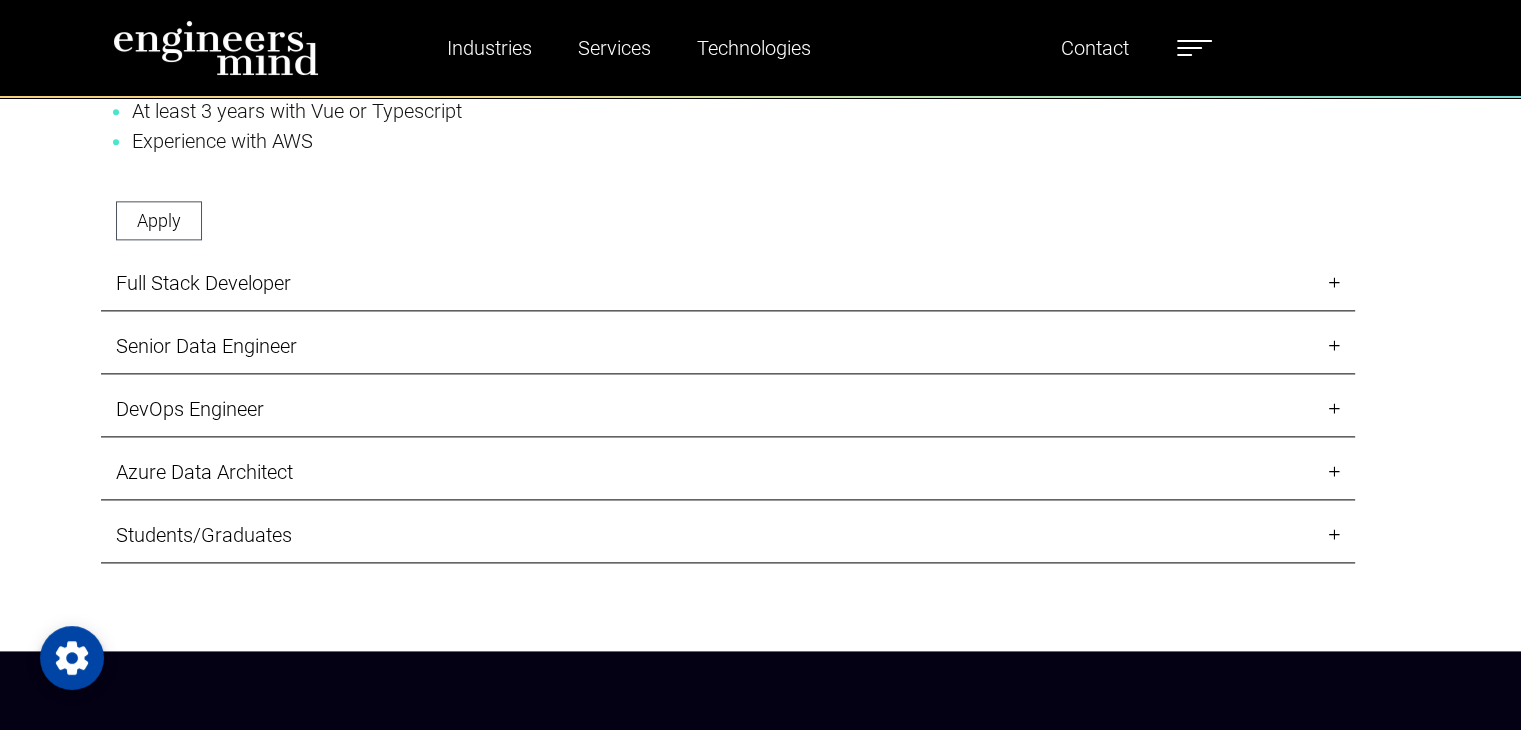scroll, scrollTop: 2600, scrollLeft: 0, axis: vertical 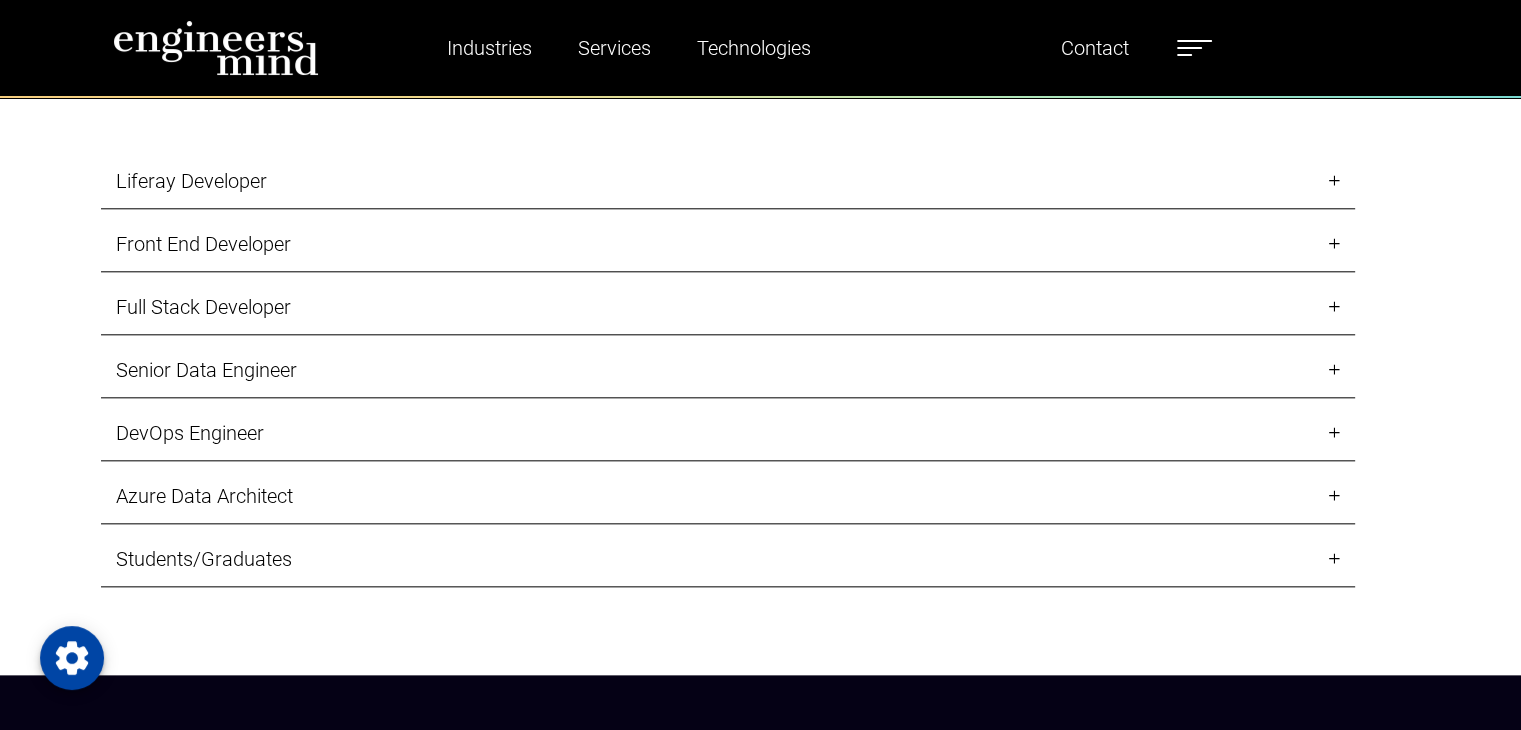 click on "Front End Developer" at bounding box center [728, 244] 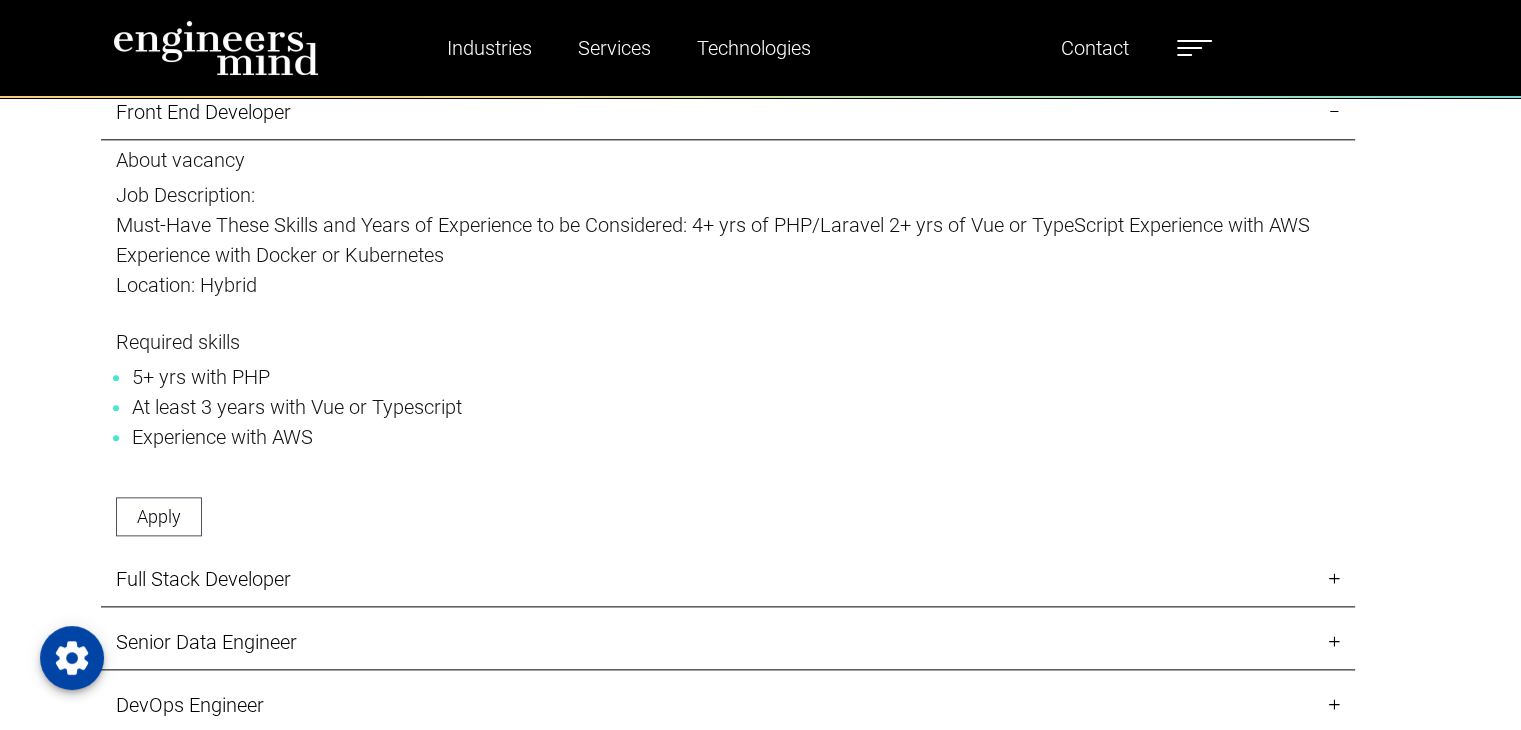 scroll, scrollTop: 2300, scrollLeft: 0, axis: vertical 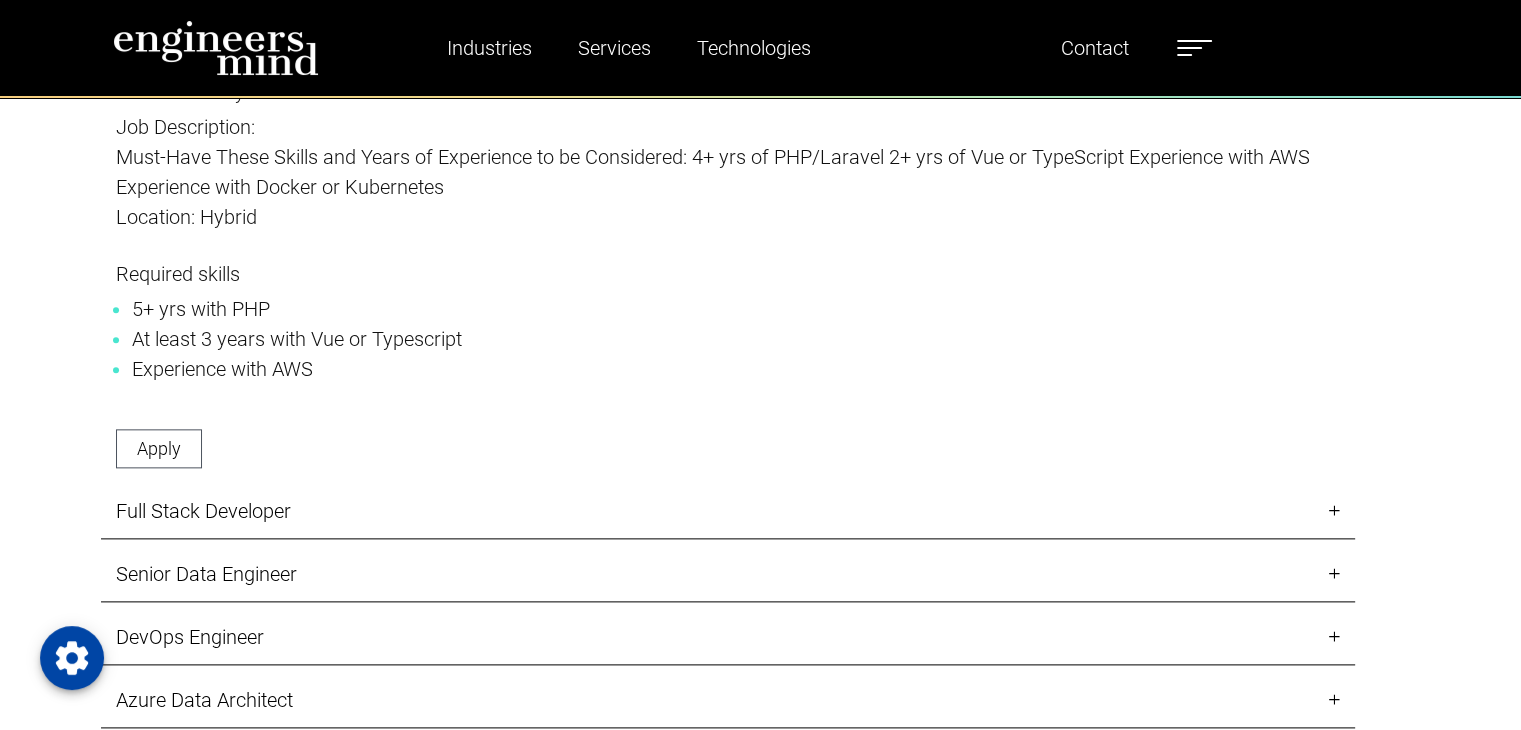 click on "Full Stack Developer" at bounding box center [728, 511] 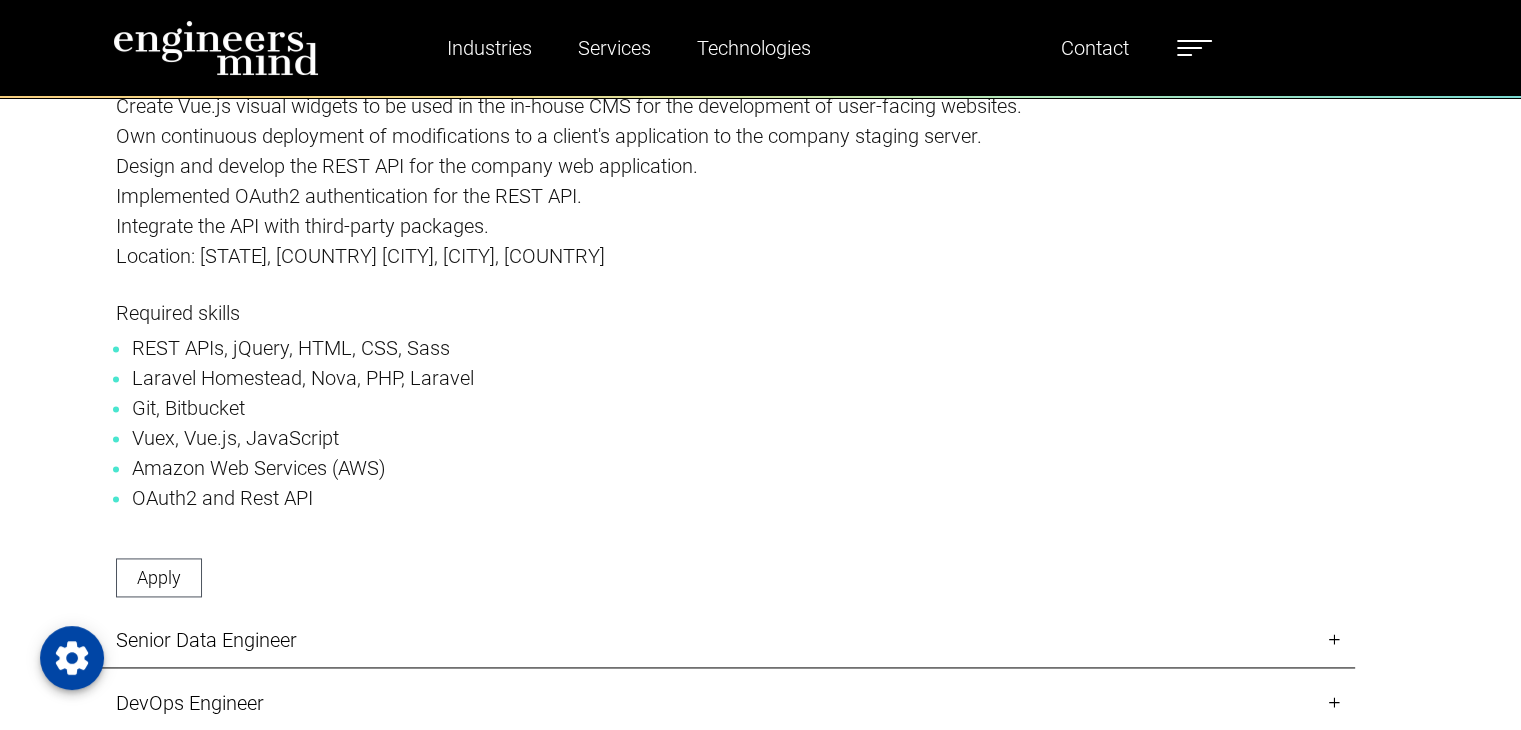scroll, scrollTop: 2800, scrollLeft: 0, axis: vertical 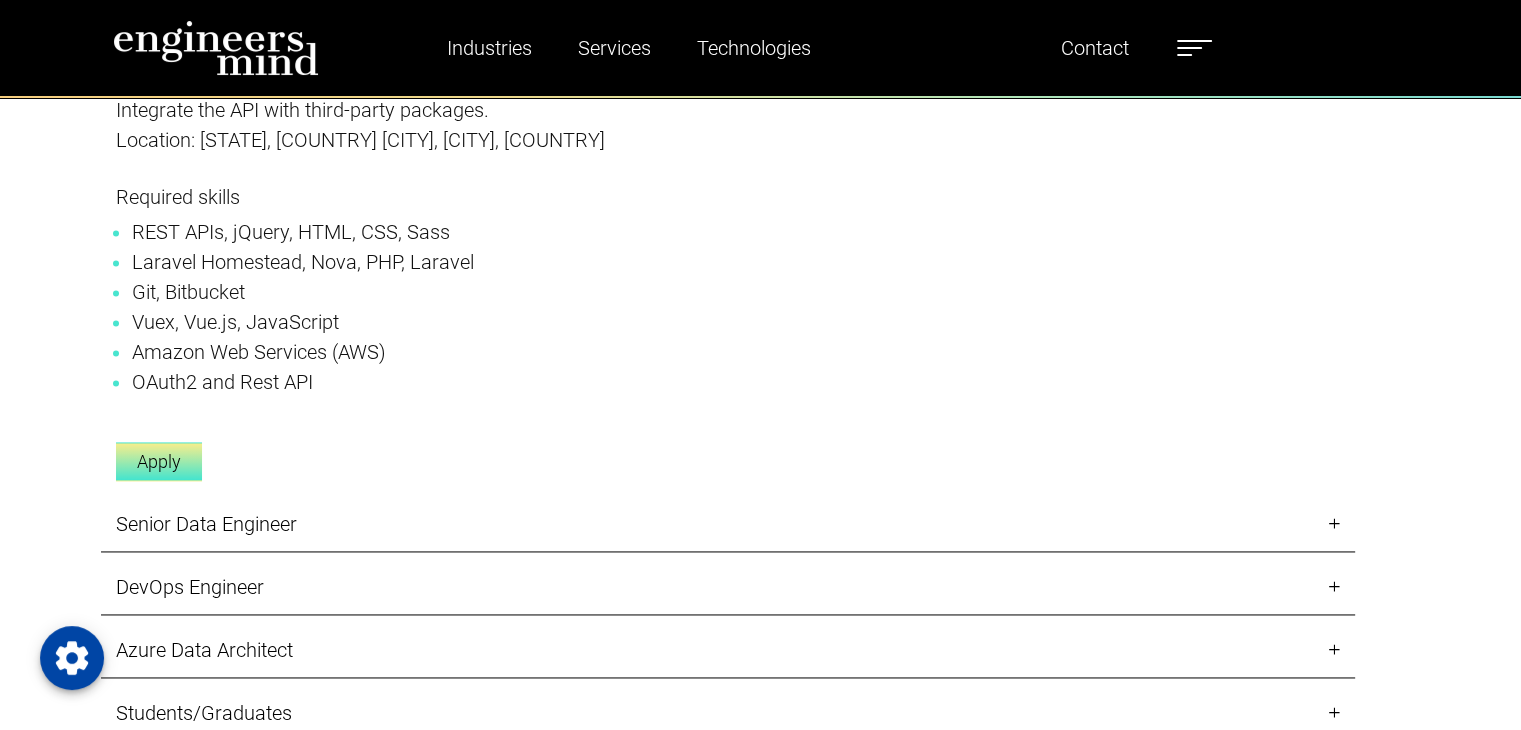 click on "Apply" at bounding box center (159, 461) 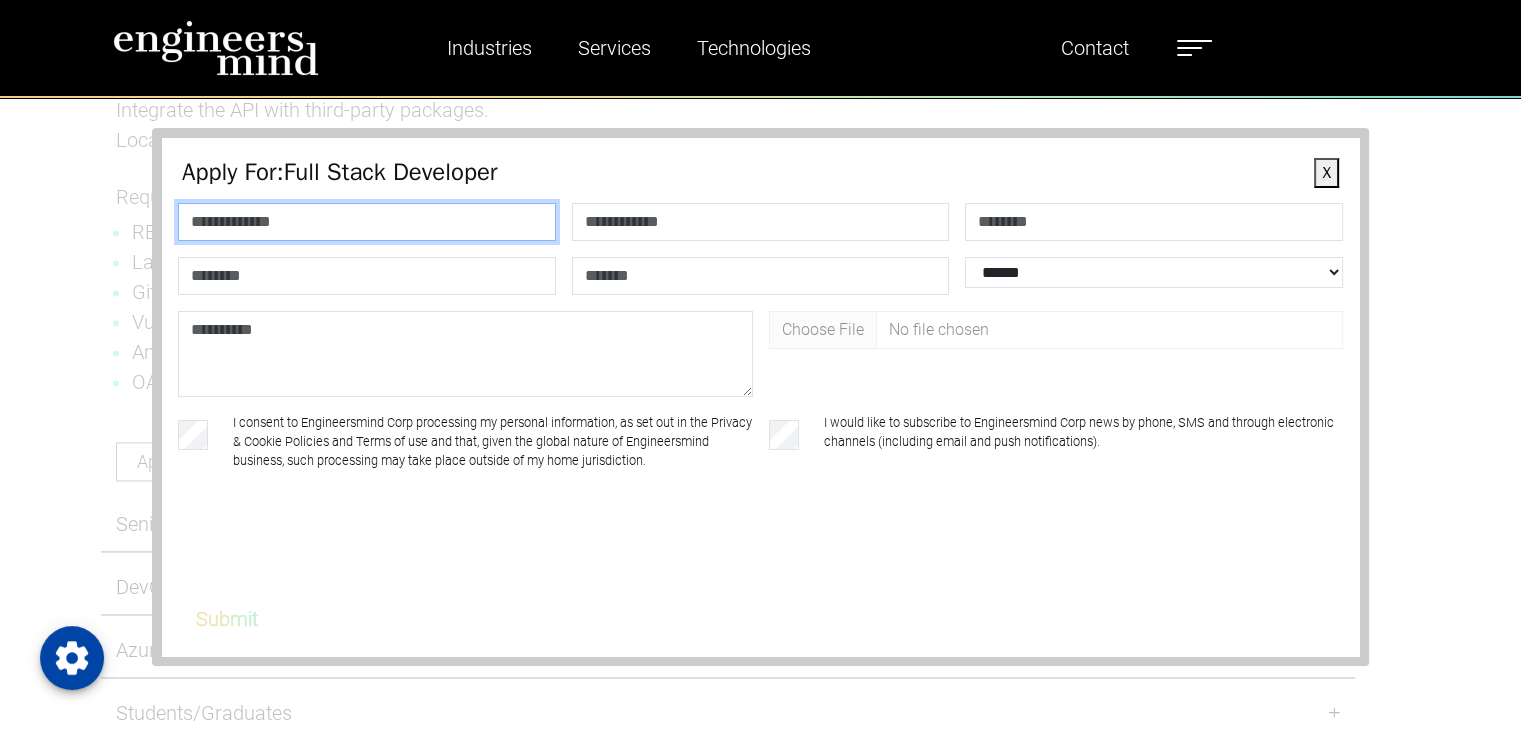 drag, startPoint x: 304, startPoint y: 213, endPoint x: 386, endPoint y: 235, distance: 84.89994 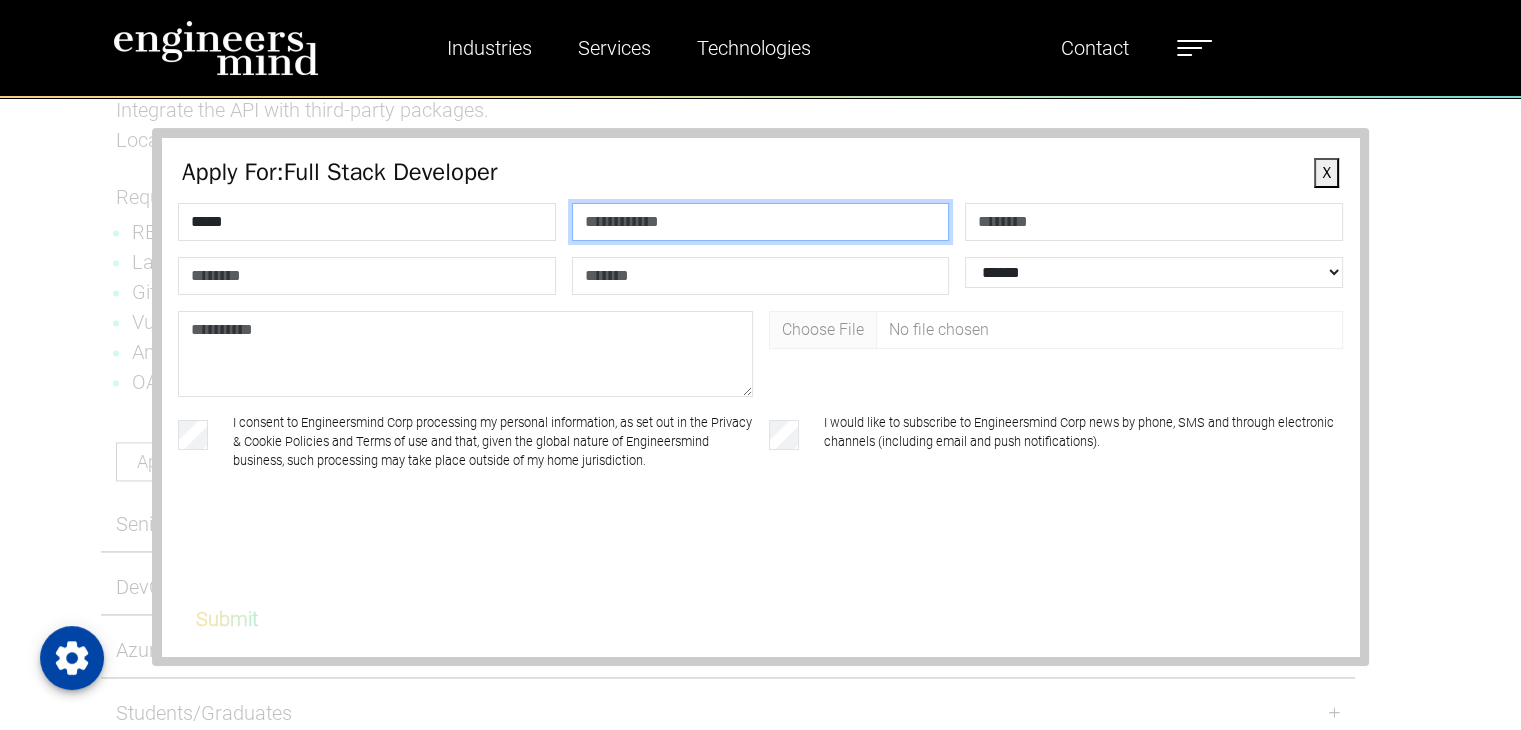 type on "******" 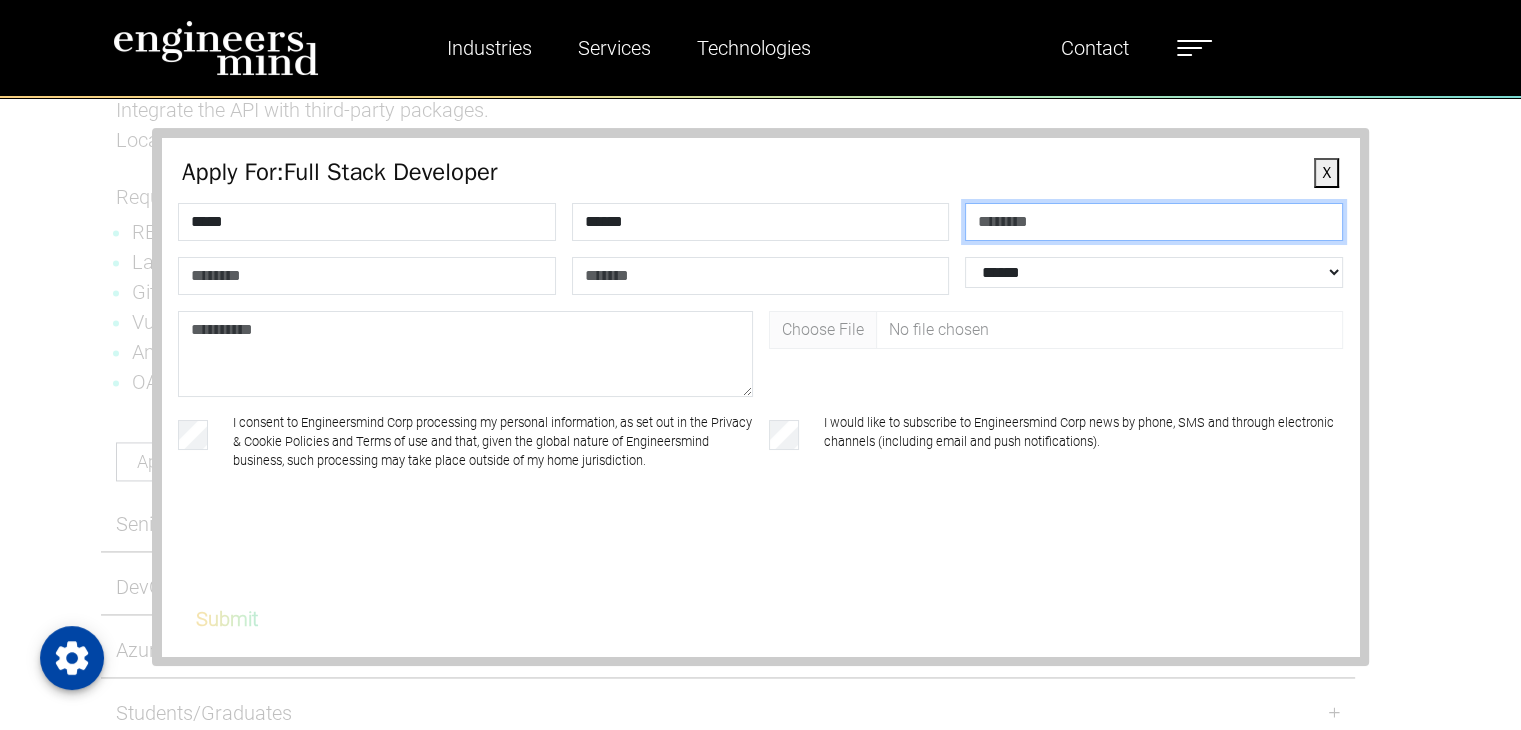 type on "**********" 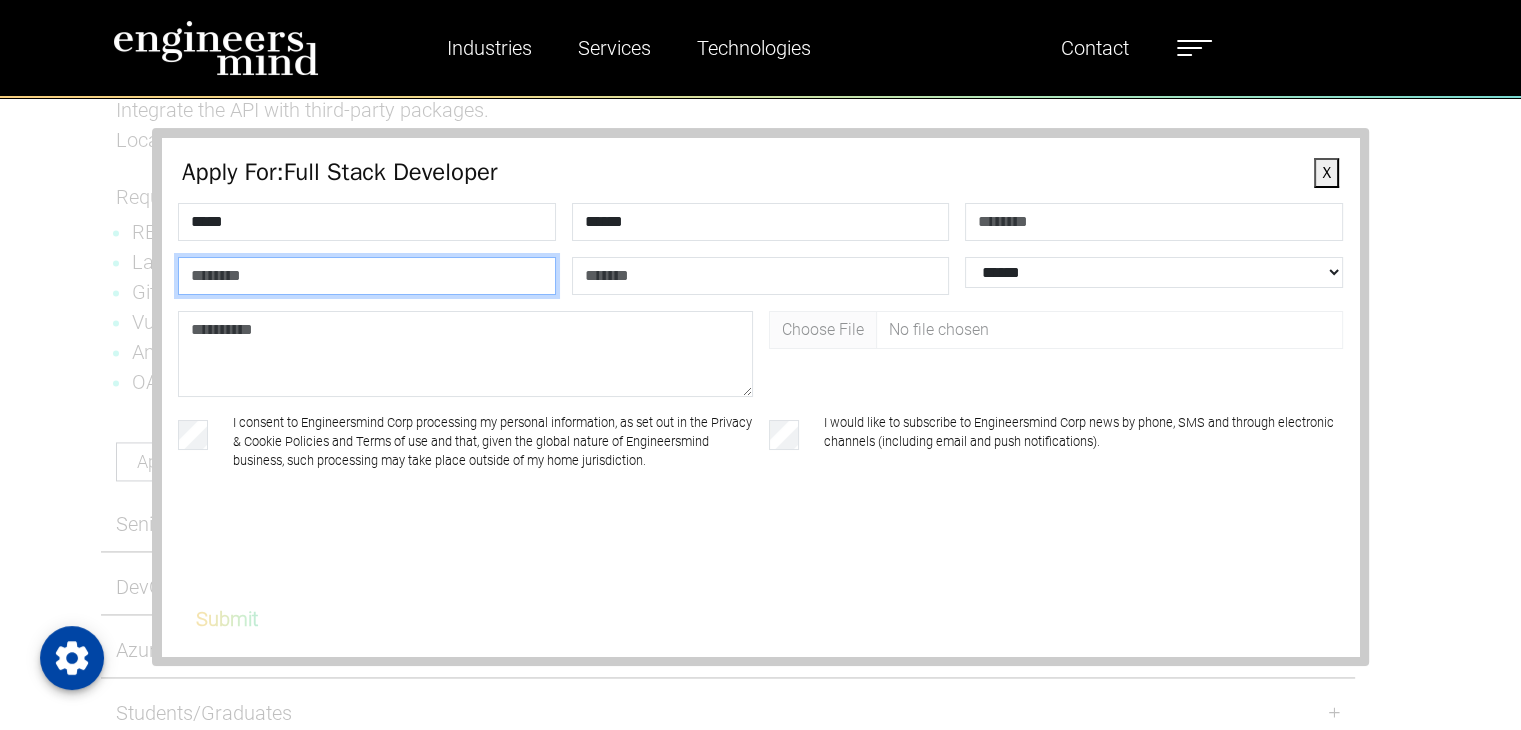 type on "**********" 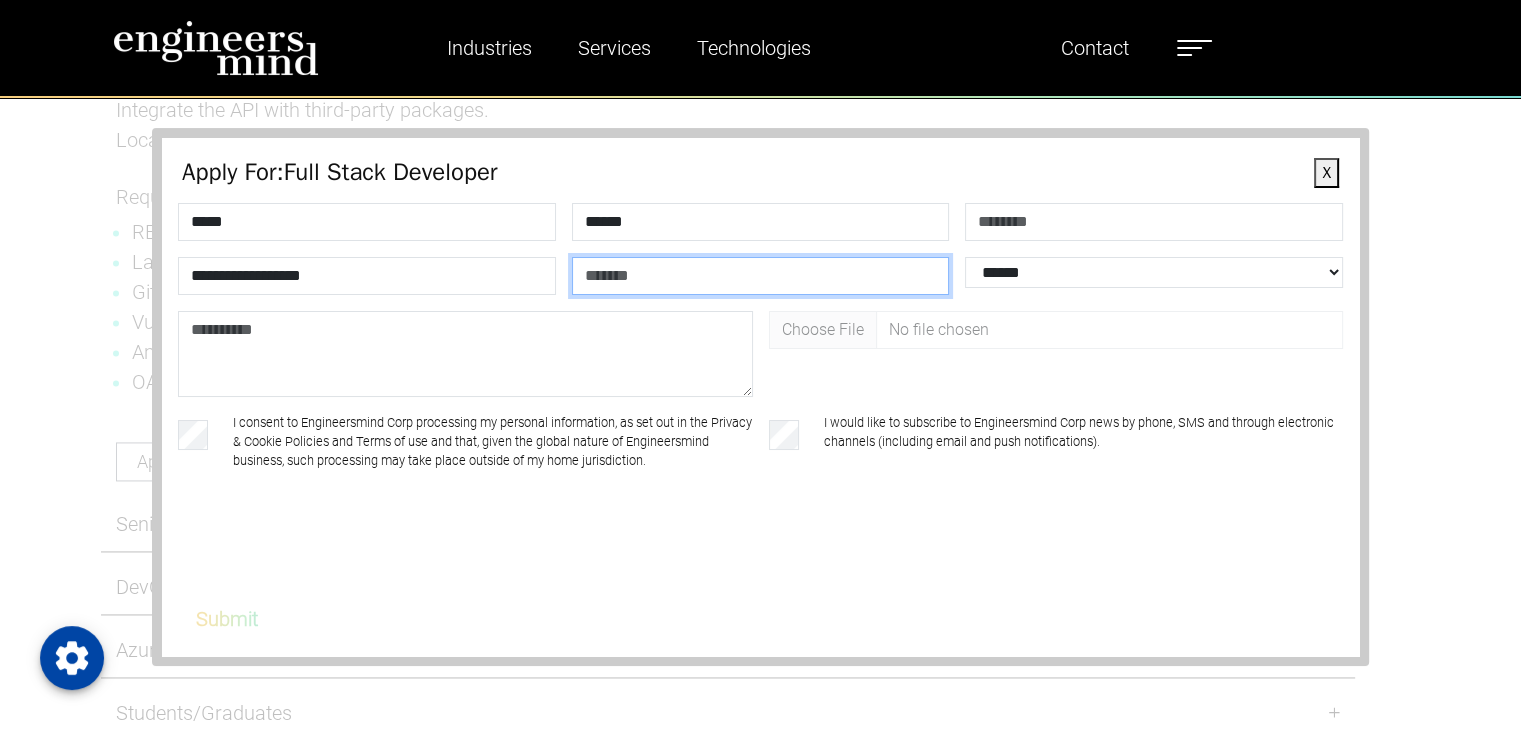 type on "*******" 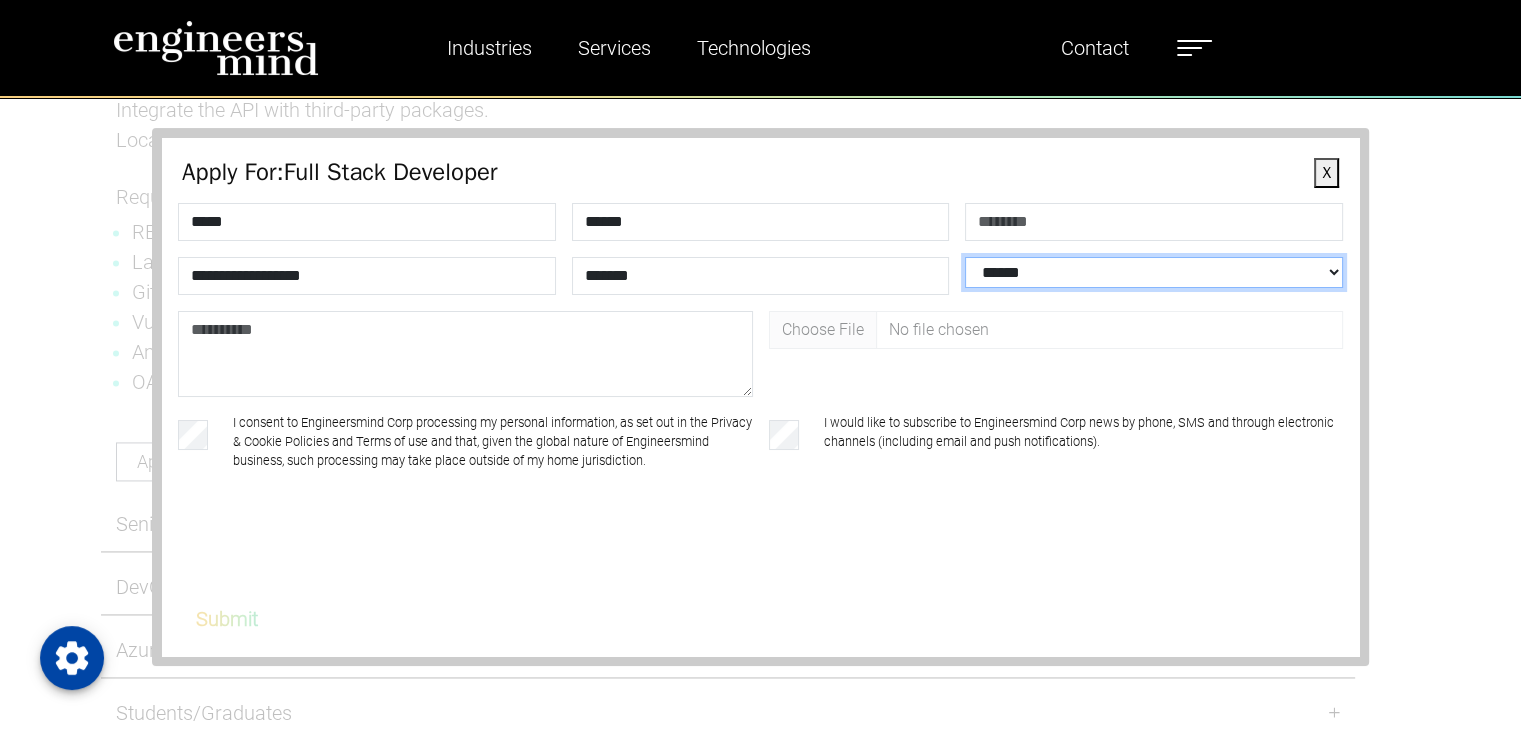 select on "**********" 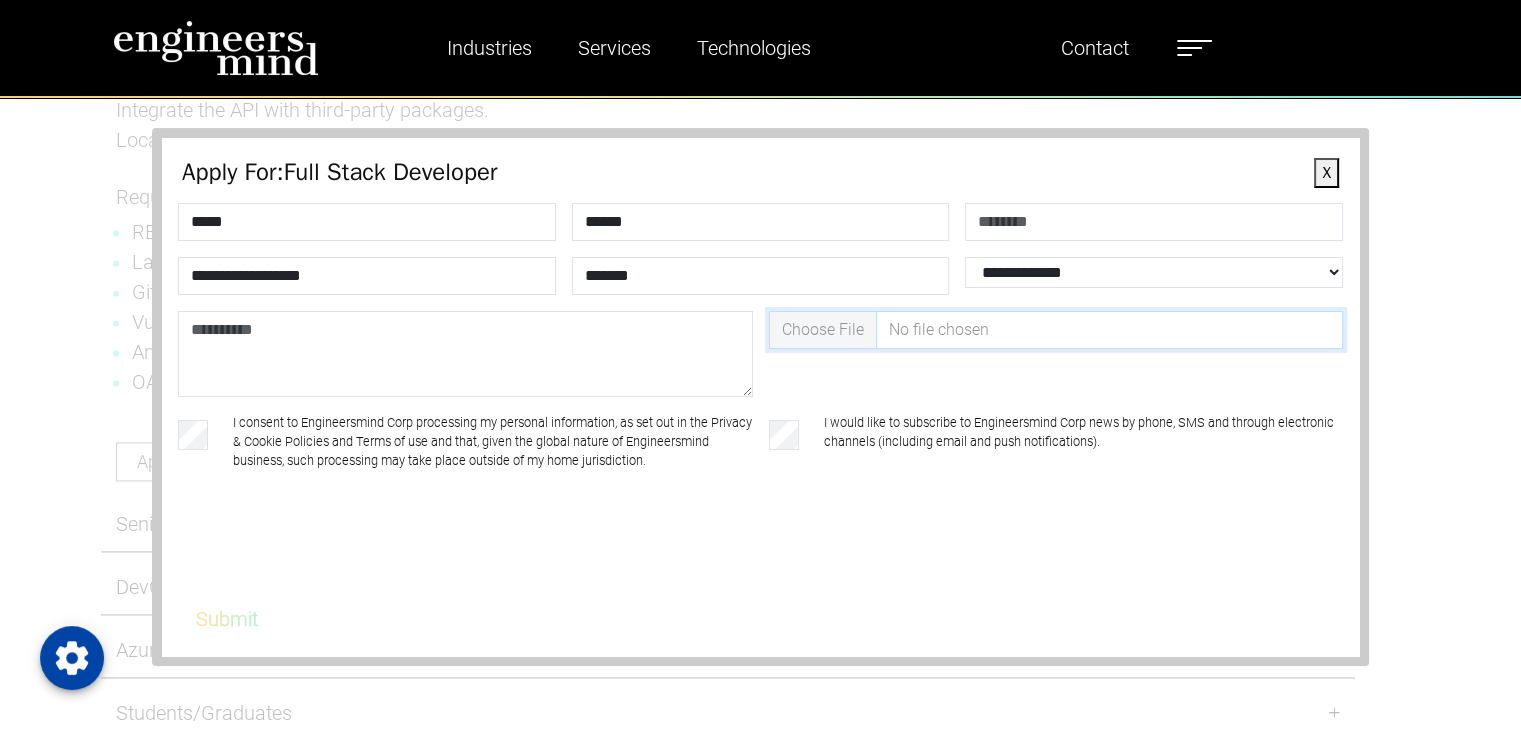 click at bounding box center [1056, 330] 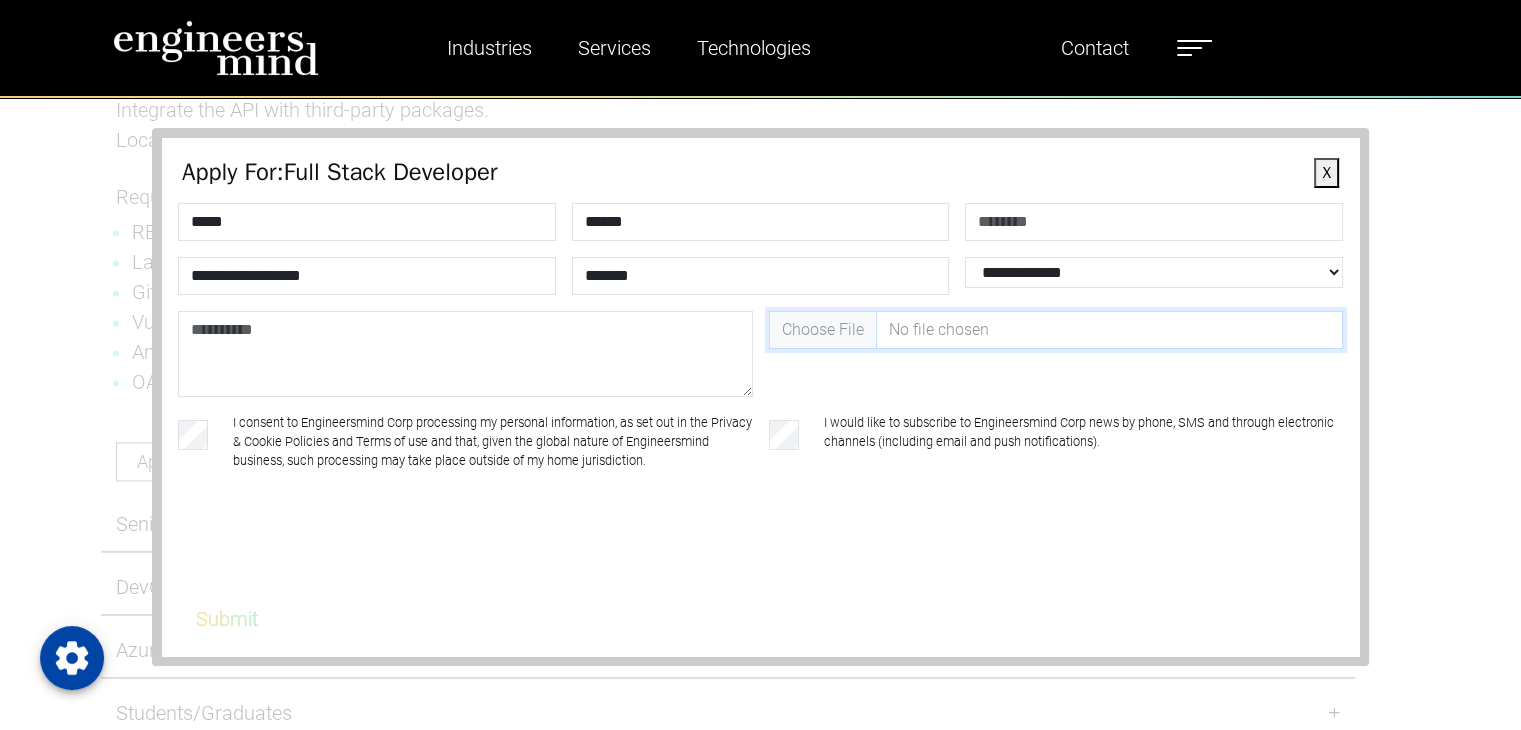 scroll, scrollTop: 2, scrollLeft: 0, axis: vertical 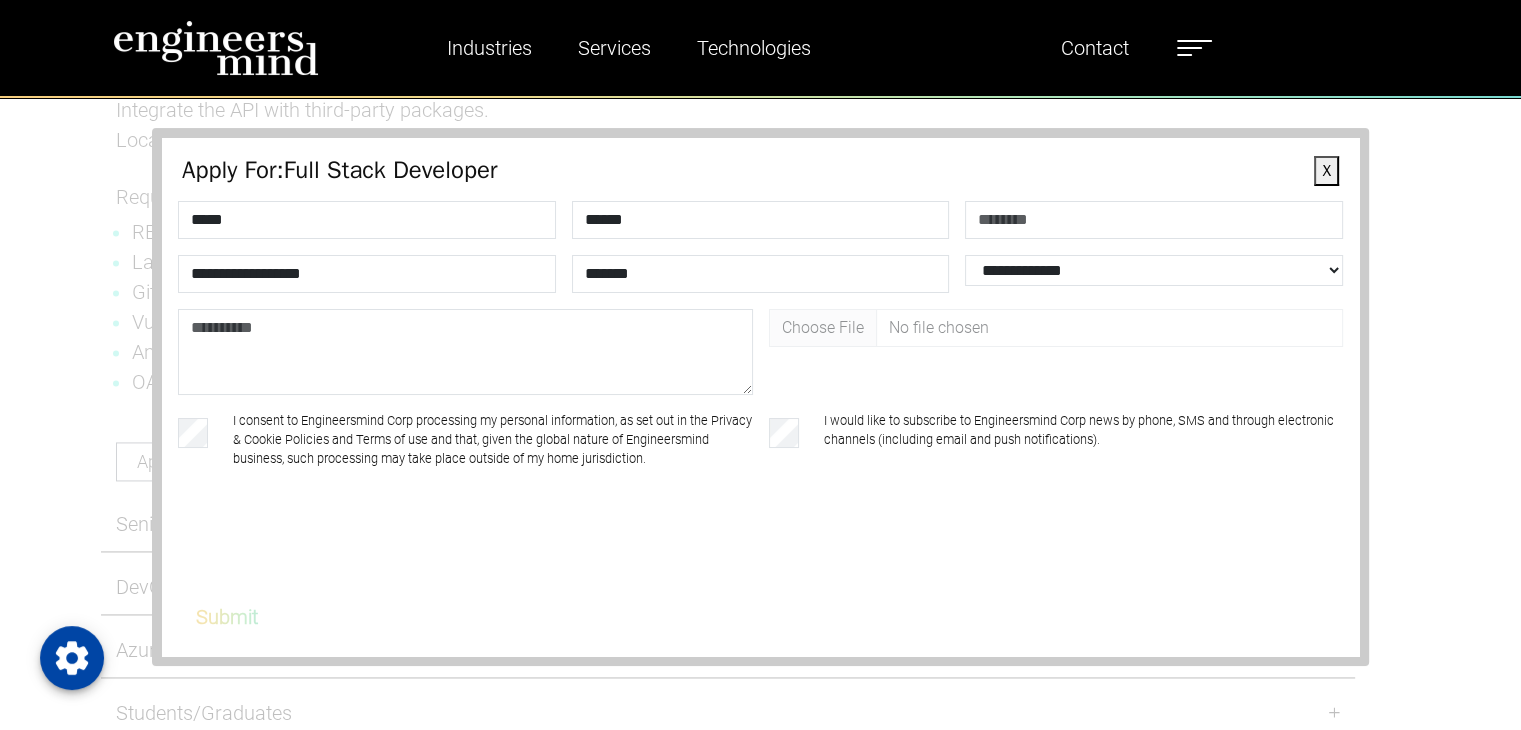 click on "I consent to Engineersmind Corp processing my personal information, as set out in the Privacy & Cookie Policies and Terms of use and that, given the global nature of Engineersmind business, such processing may take place outside of my home jurisdiction." at bounding box center (492, 440) 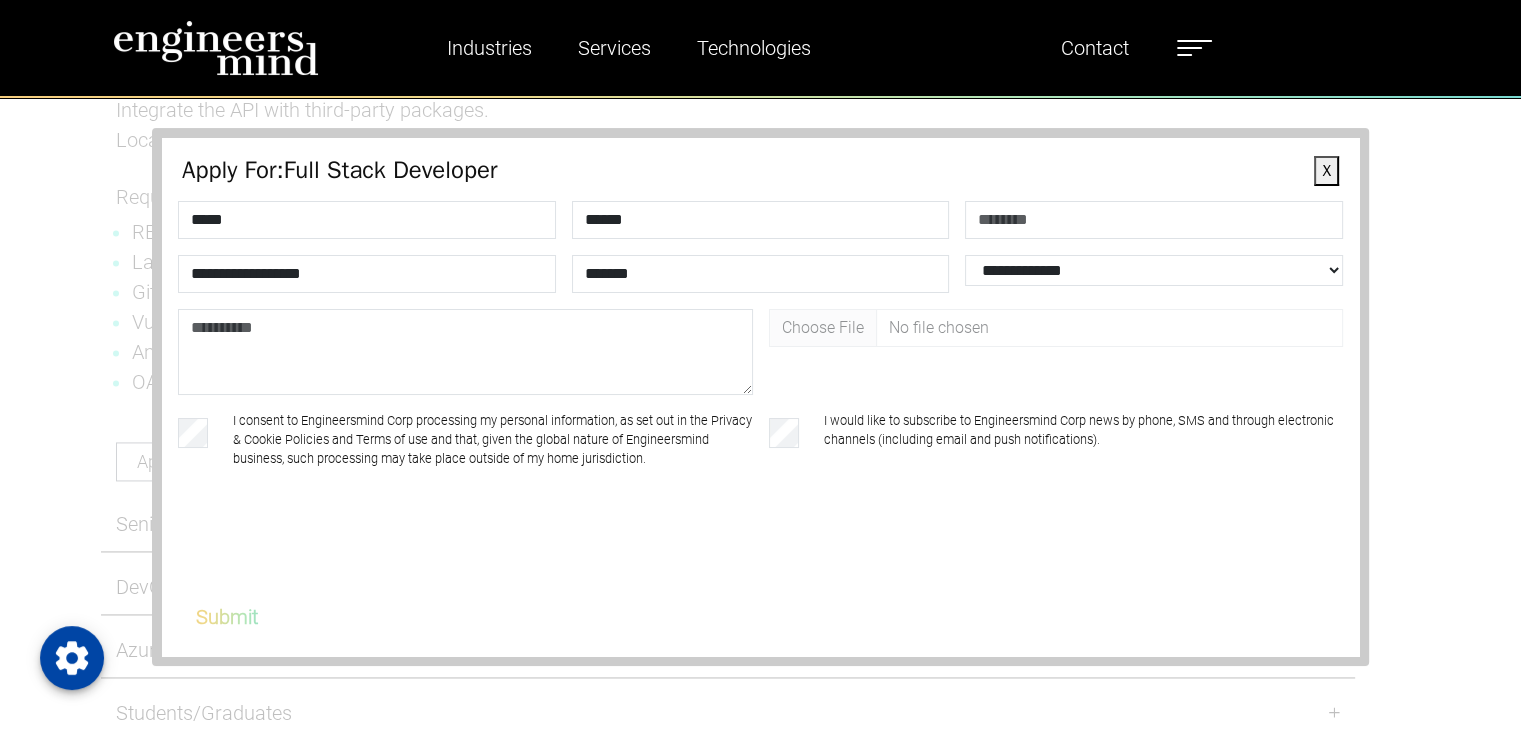 click on "Submit" at bounding box center (227, 617) 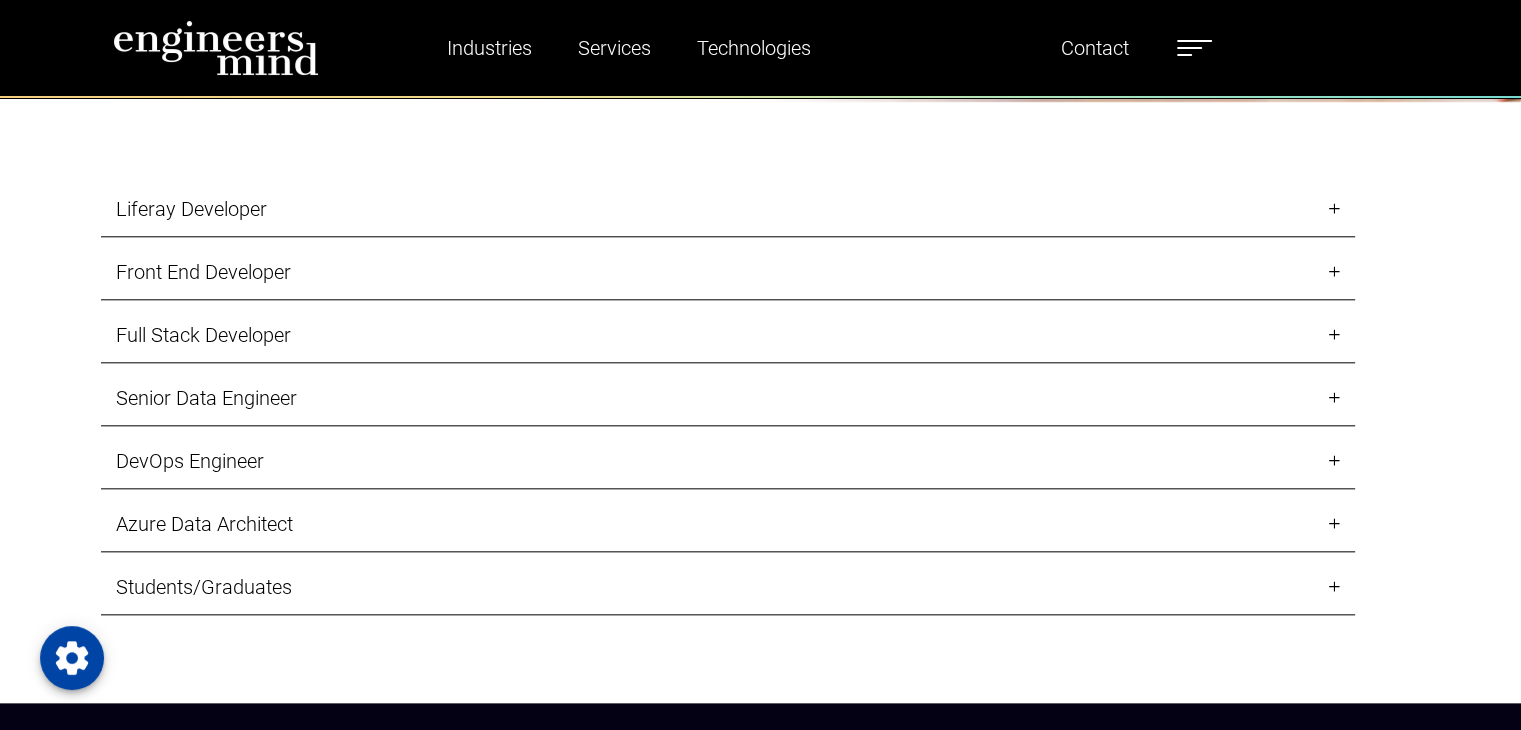 scroll, scrollTop: 2100, scrollLeft: 0, axis: vertical 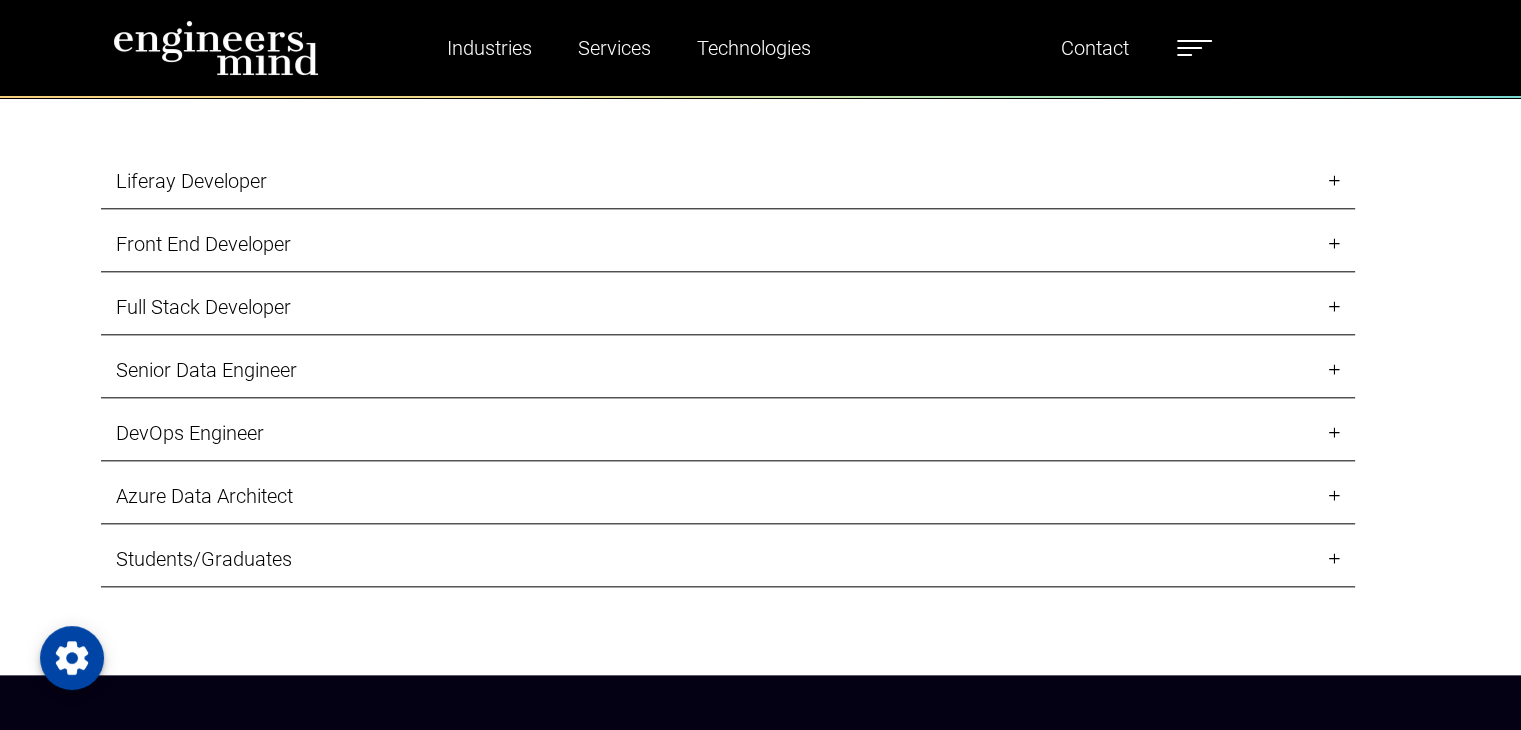 click on "Front End Developer" at bounding box center (728, 244) 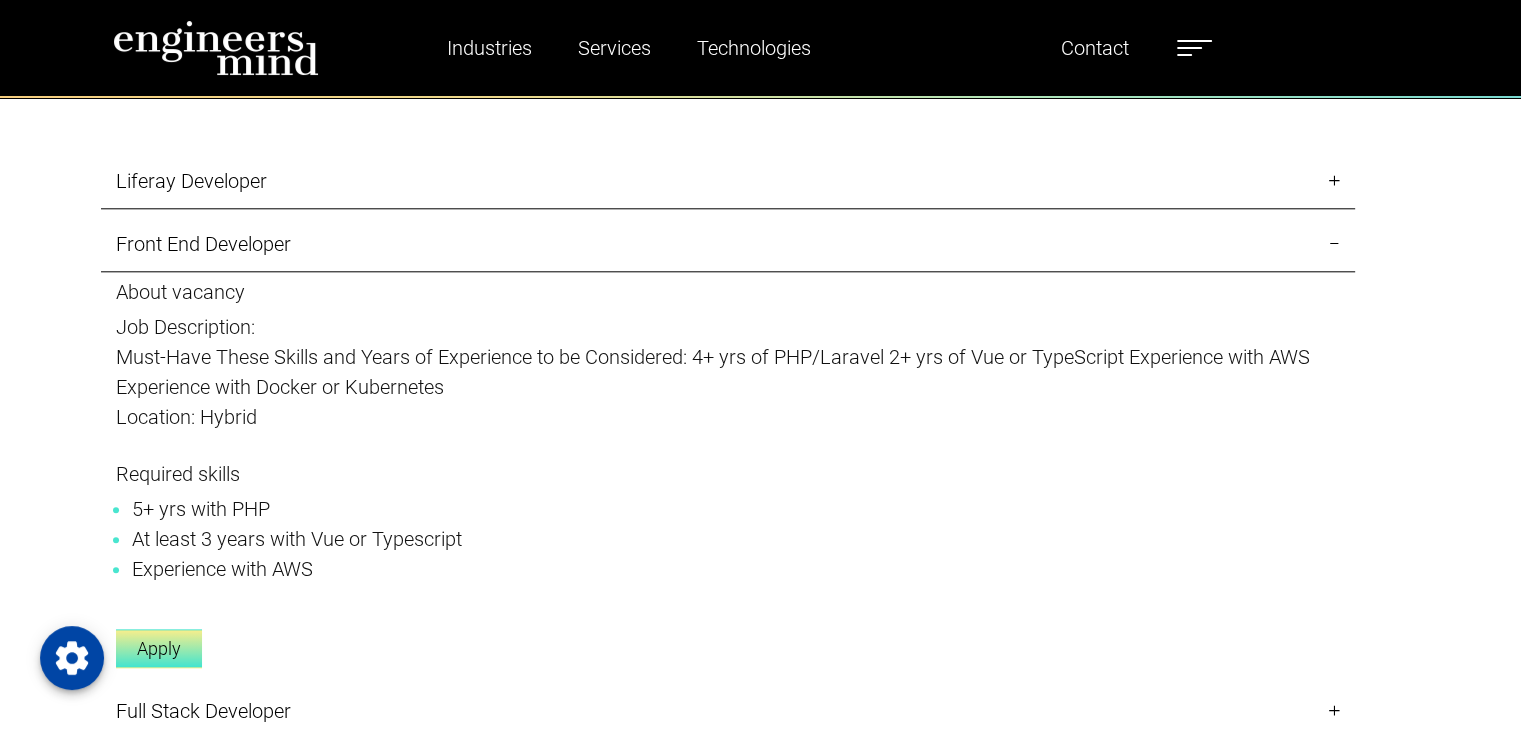 click on "Apply" at bounding box center [159, 648] 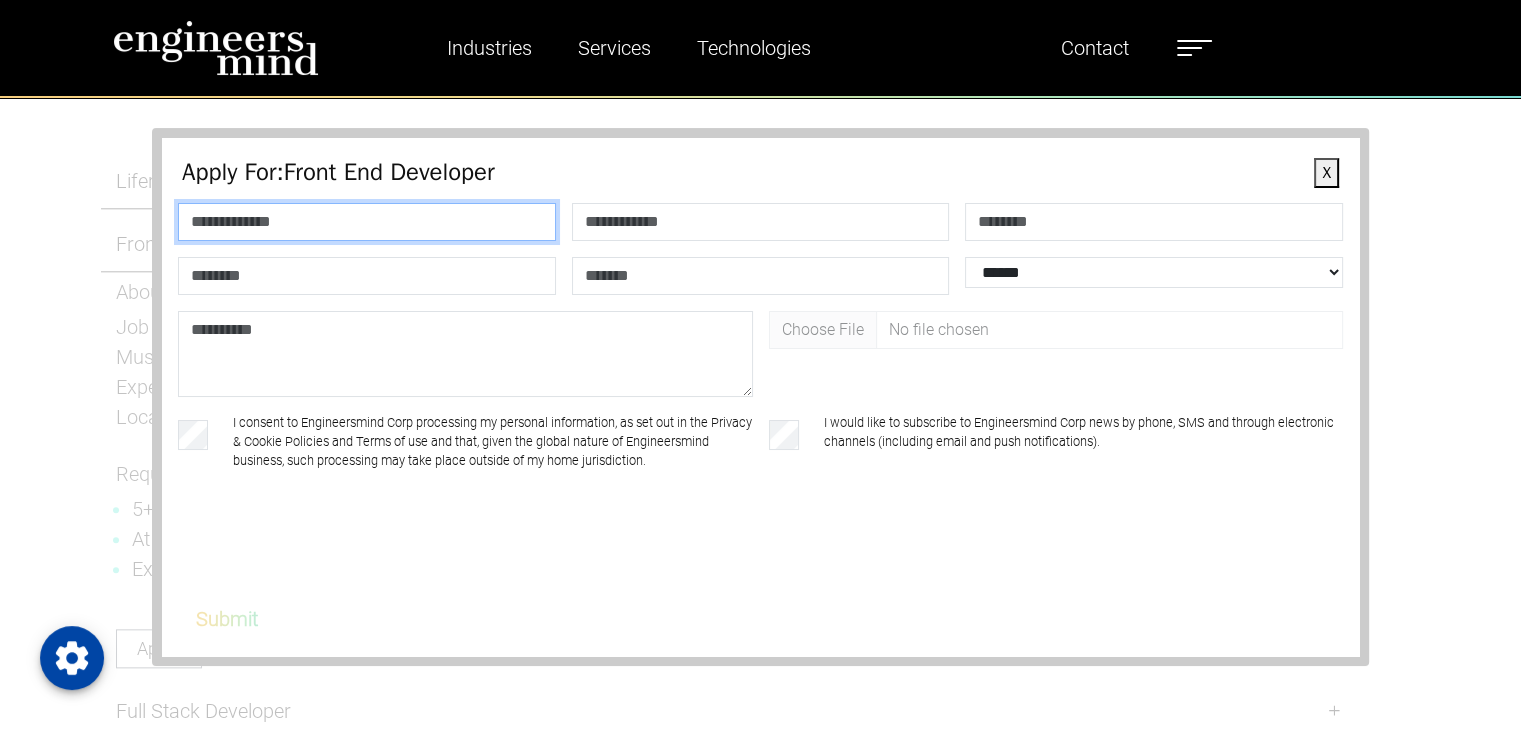 drag, startPoint x: 348, startPoint y: 214, endPoint x: 404, endPoint y: 240, distance: 61.741398 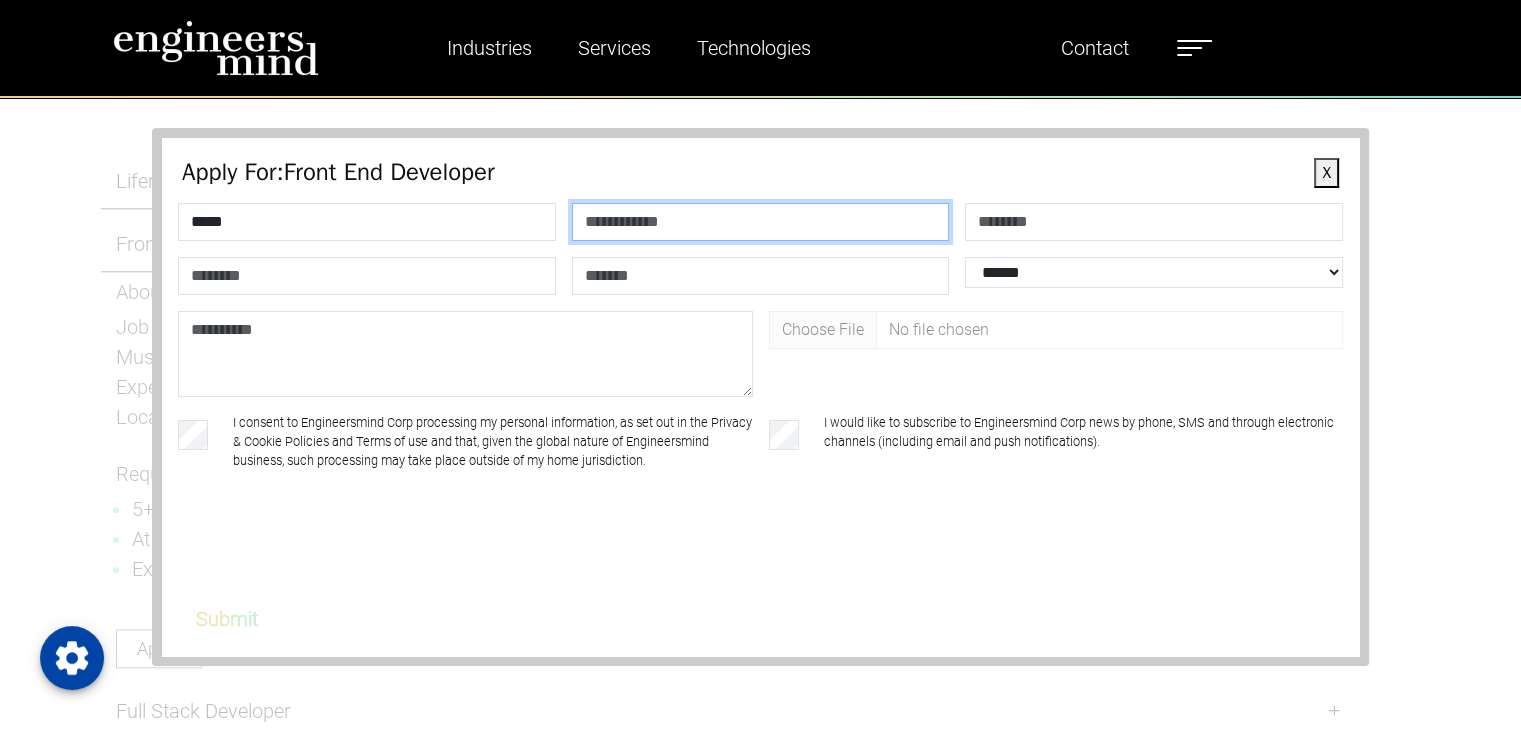 type on "******" 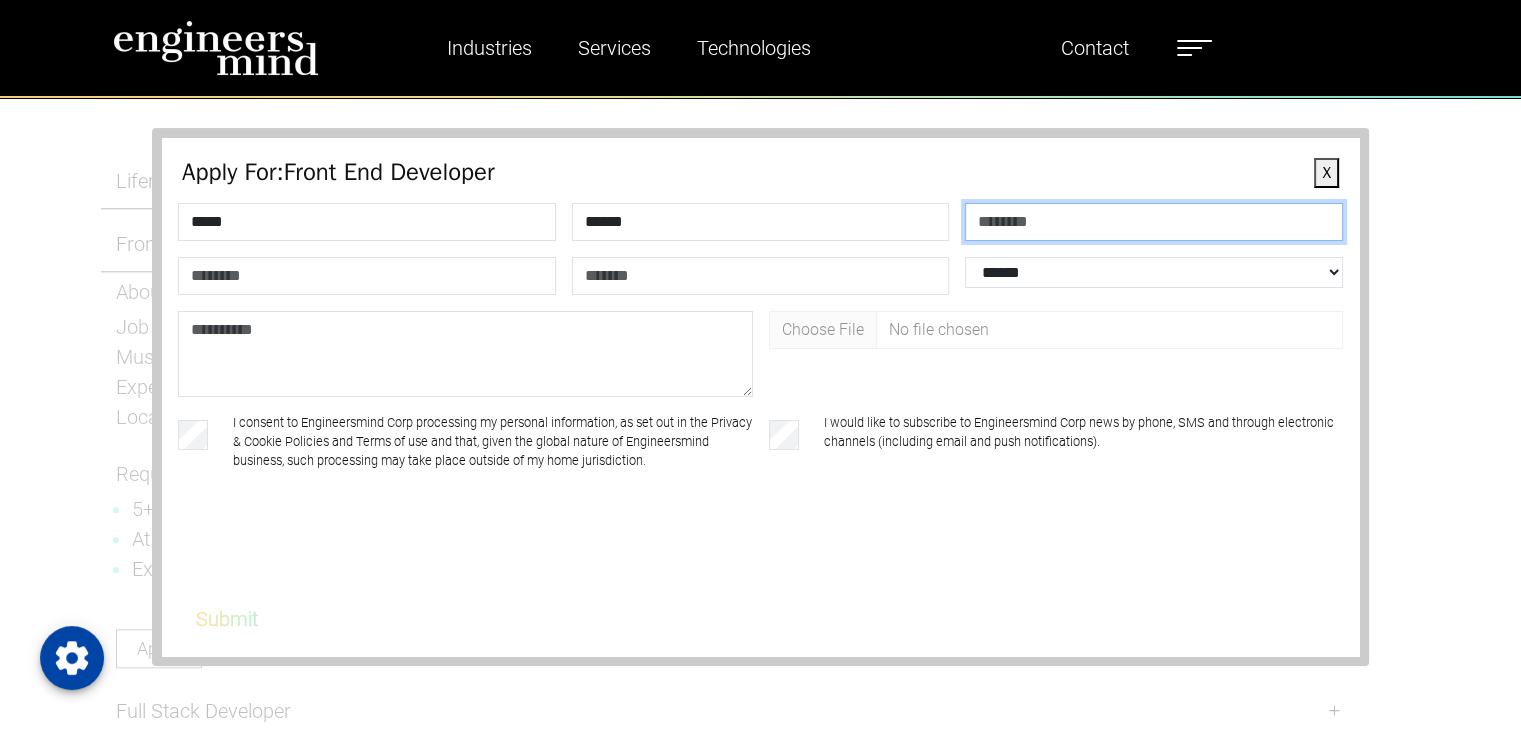 type on "**********" 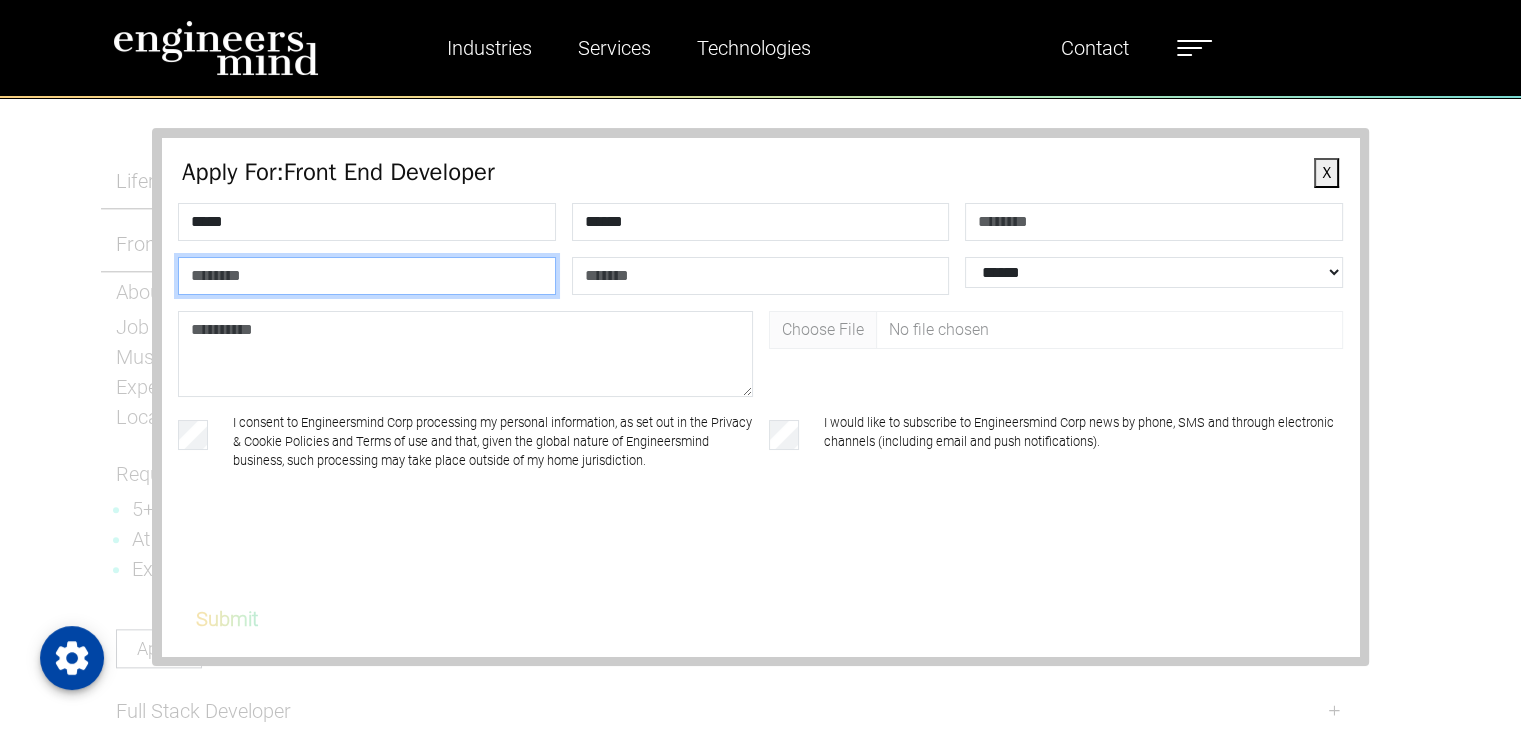 type on "**********" 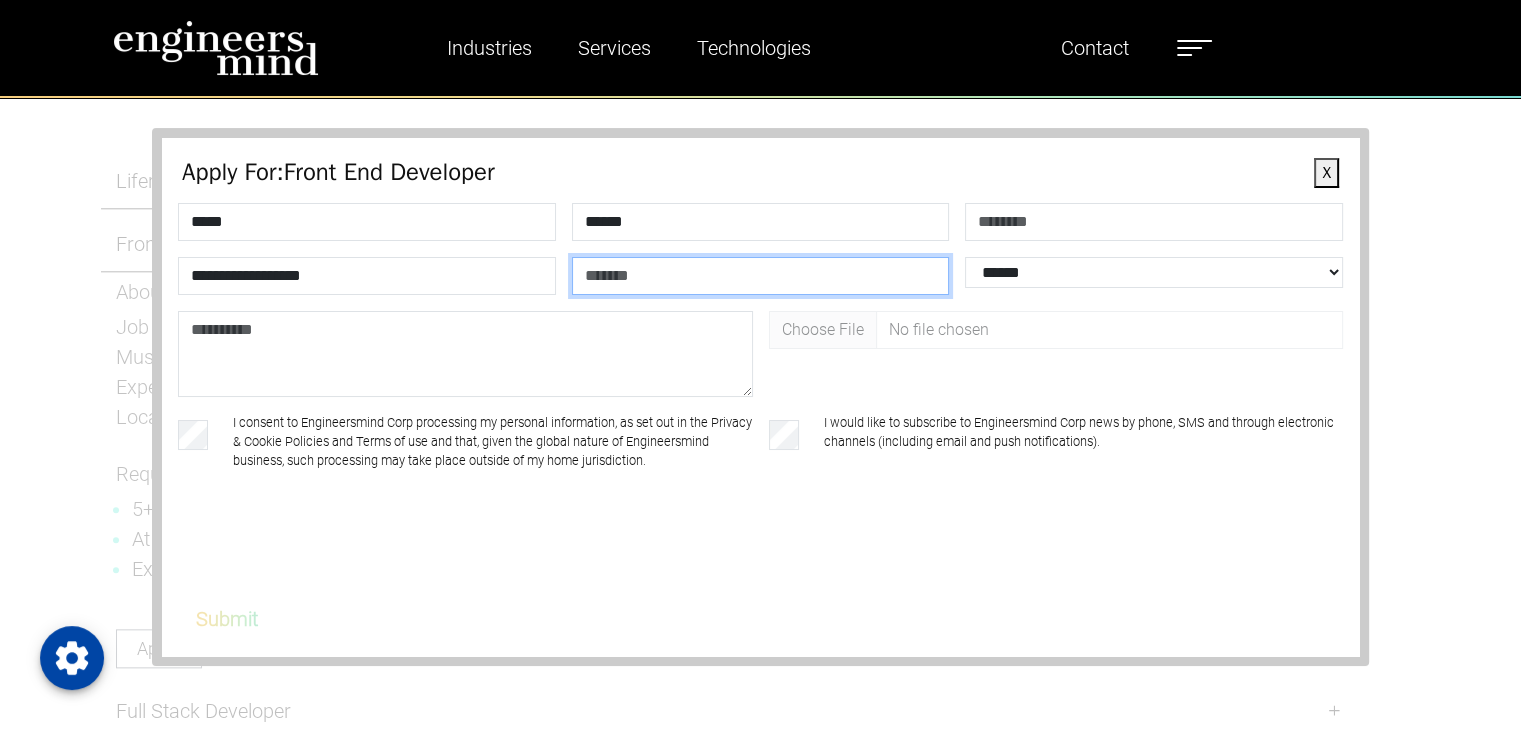 type on "*******" 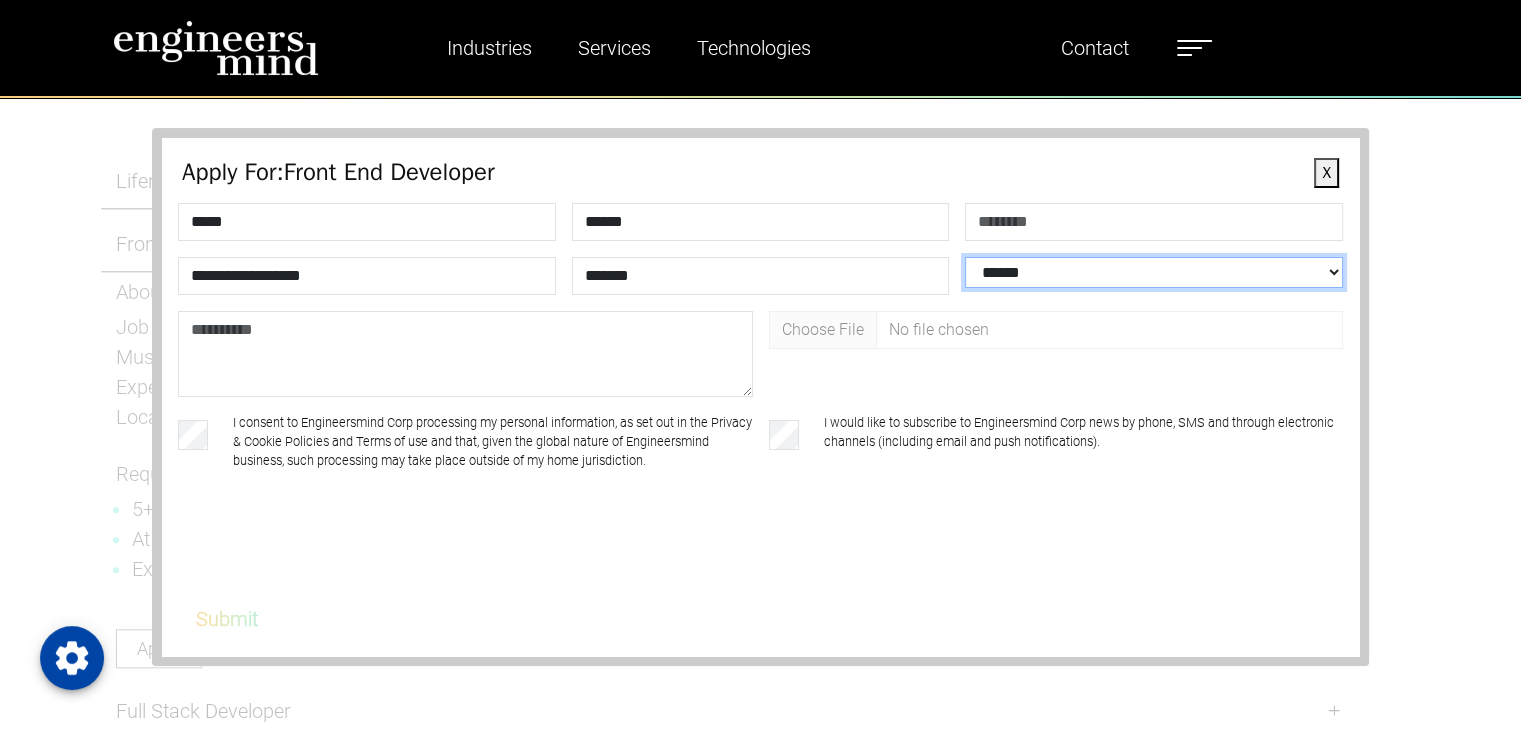select on "**********" 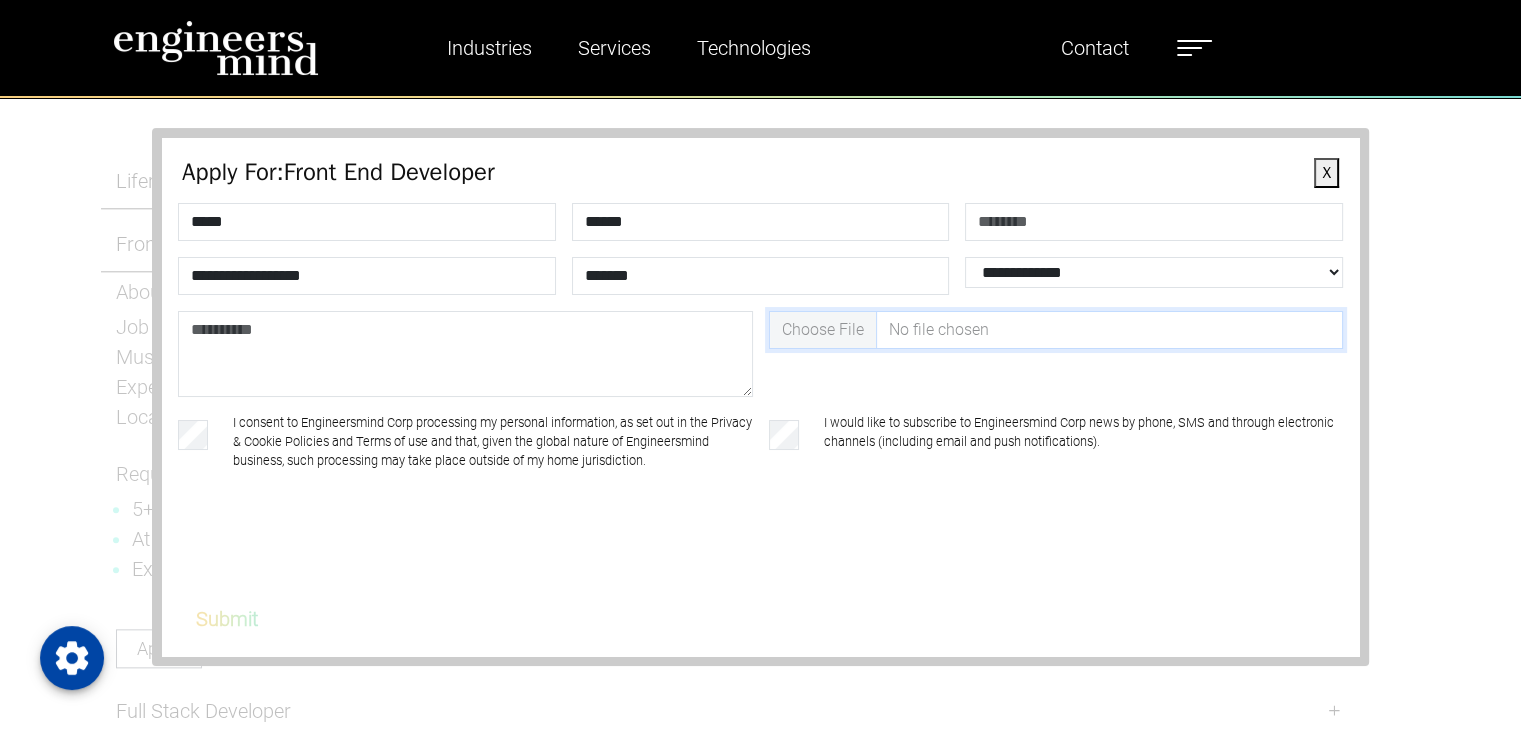 click at bounding box center [1056, 330] 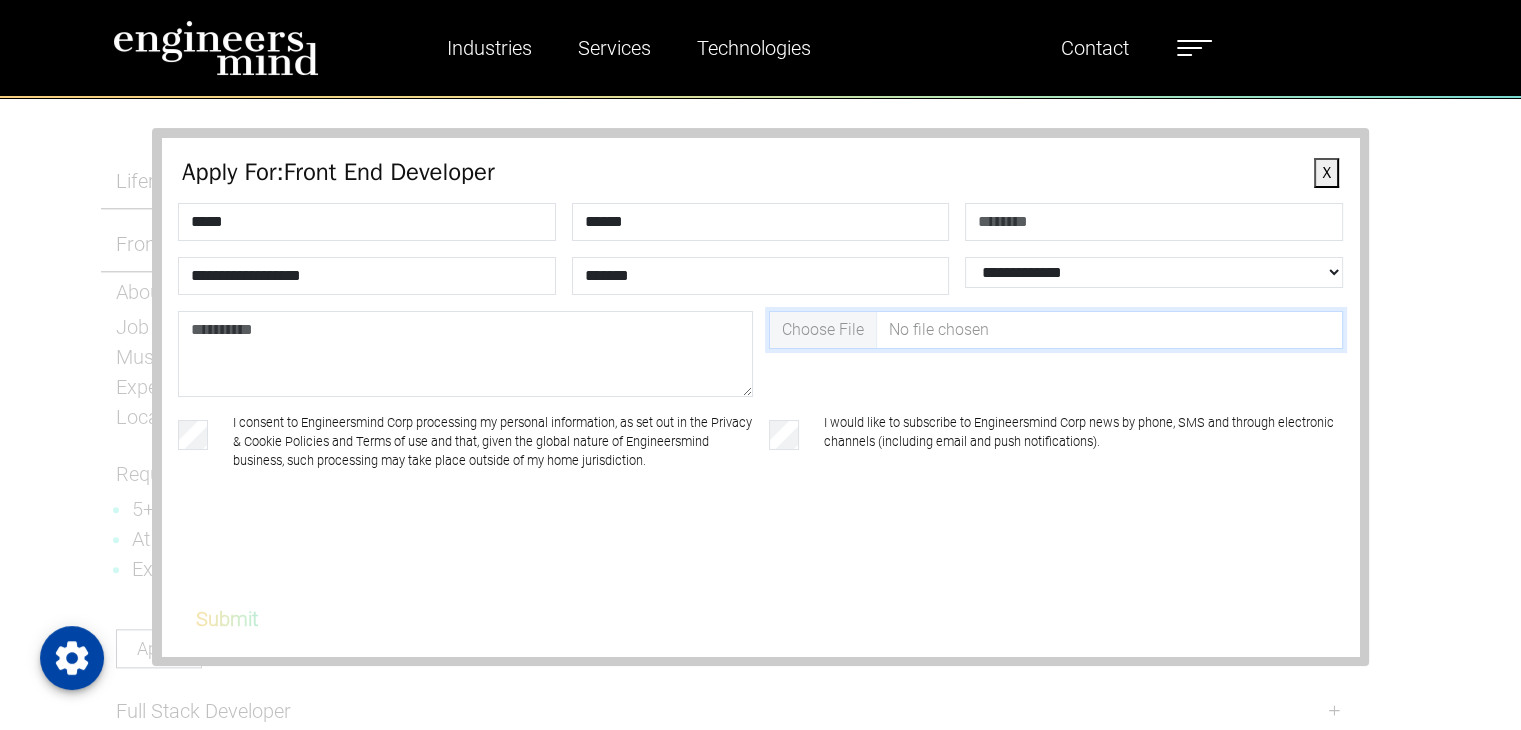 type on "**********" 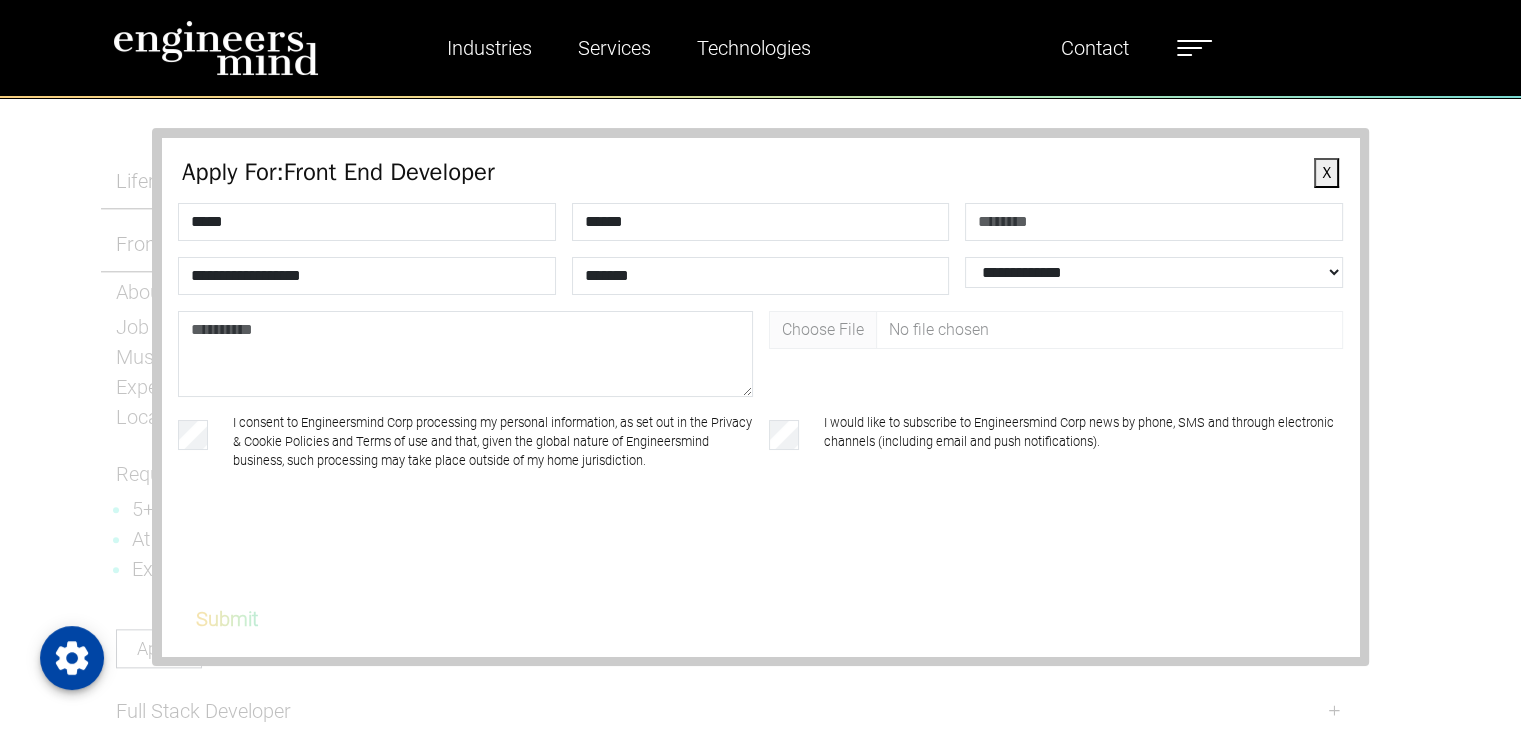 drag, startPoint x: 264, startPoint y: 447, endPoint x: 289, endPoint y: 452, distance: 25.495098 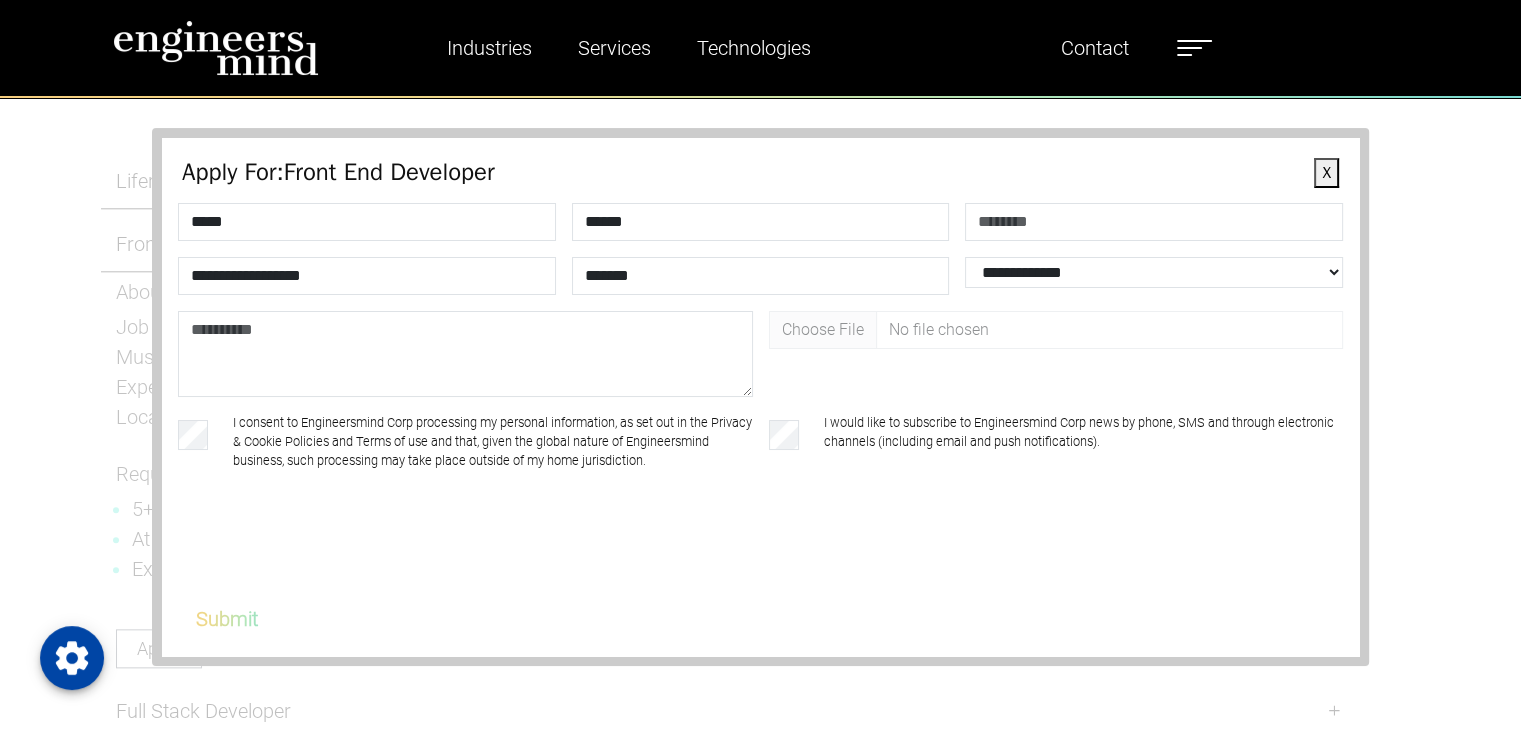 click on "Submit" at bounding box center [227, 619] 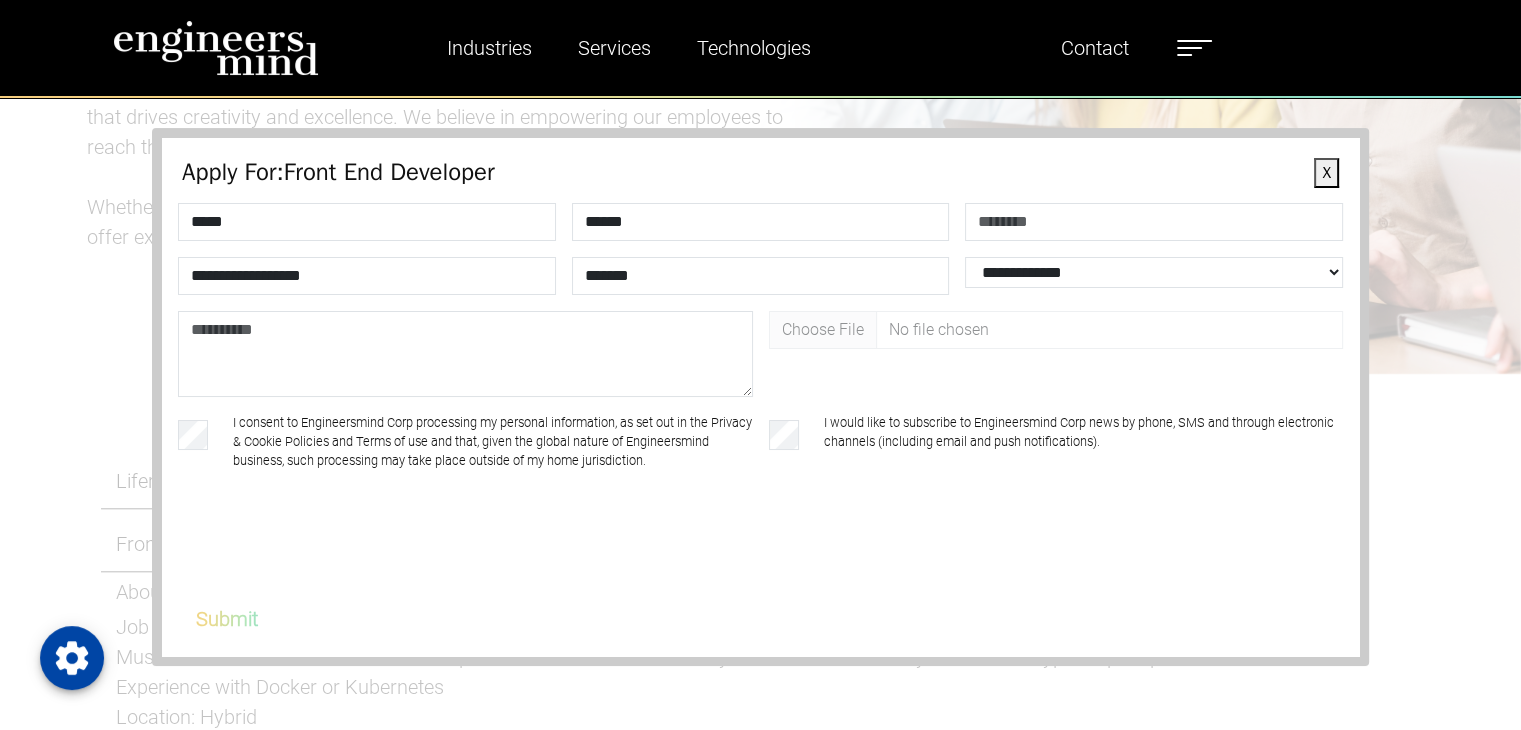 scroll, scrollTop: 1800, scrollLeft: 0, axis: vertical 